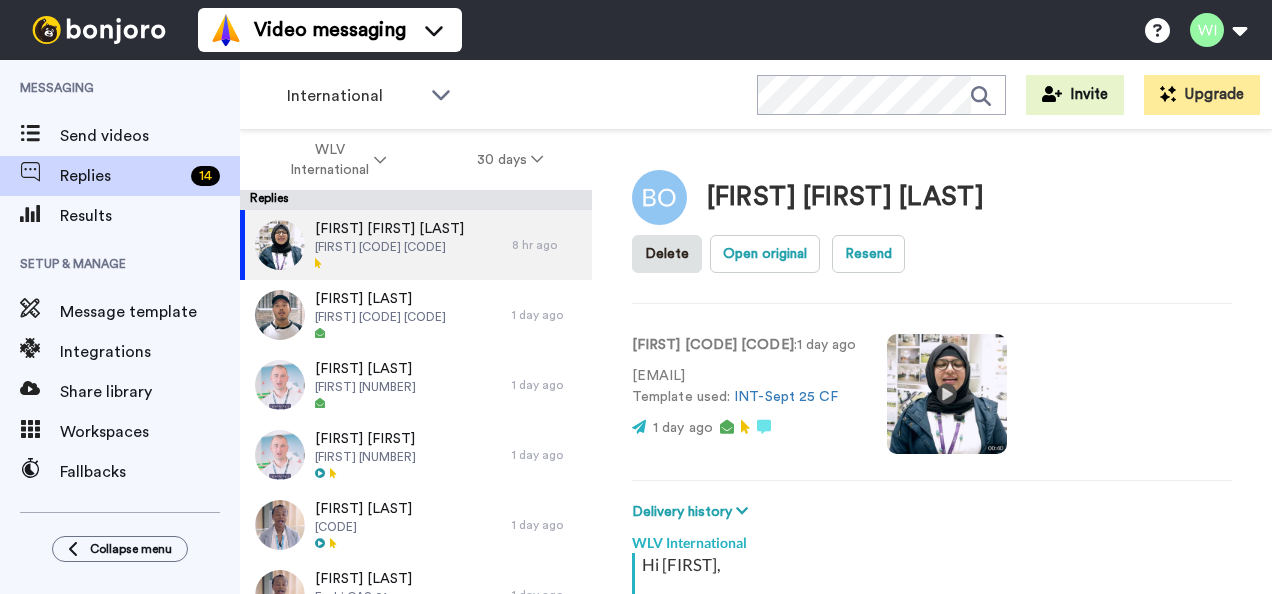 scroll, scrollTop: 0, scrollLeft: 0, axis: both 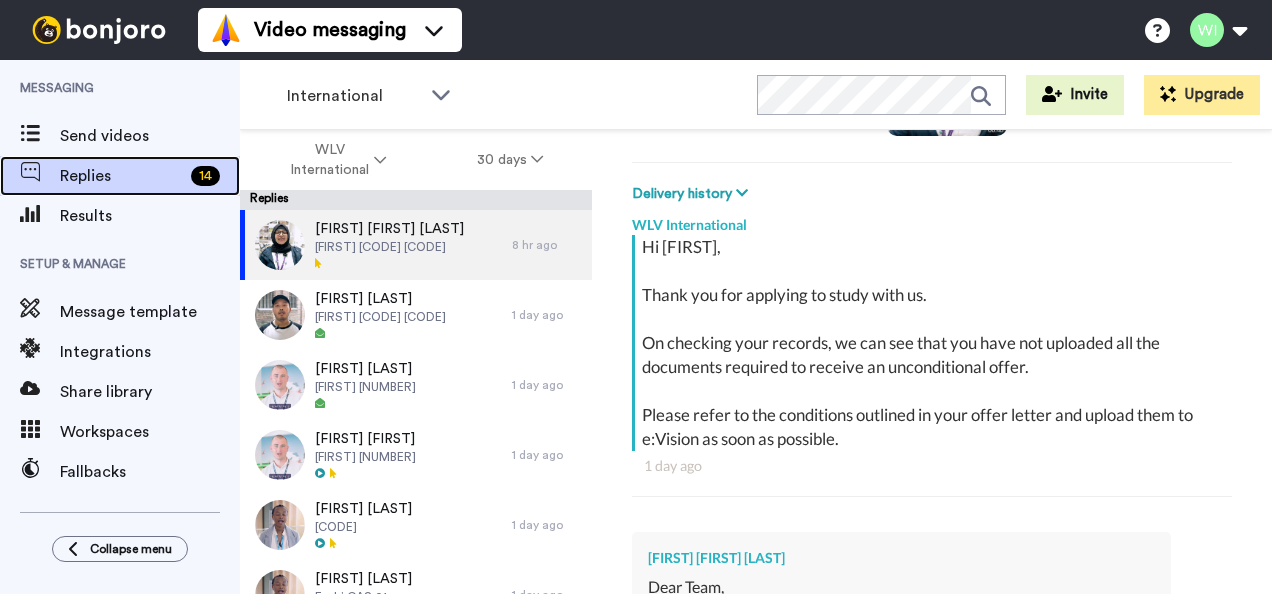 click on "Replies" at bounding box center [121, 176] 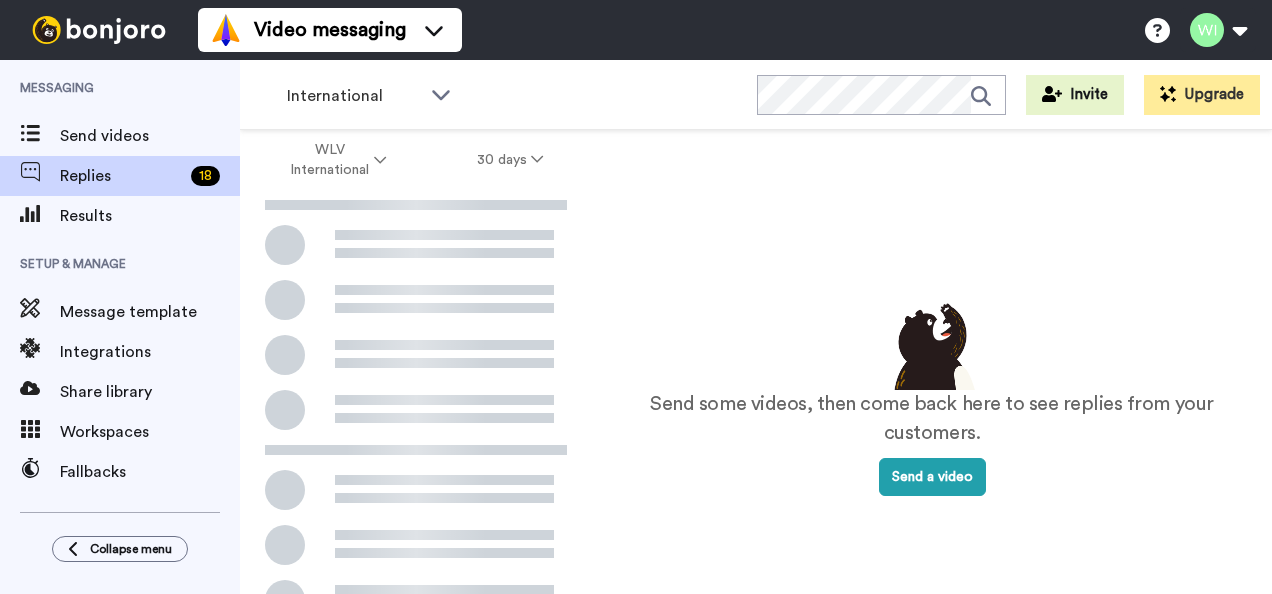 scroll, scrollTop: 0, scrollLeft: 0, axis: both 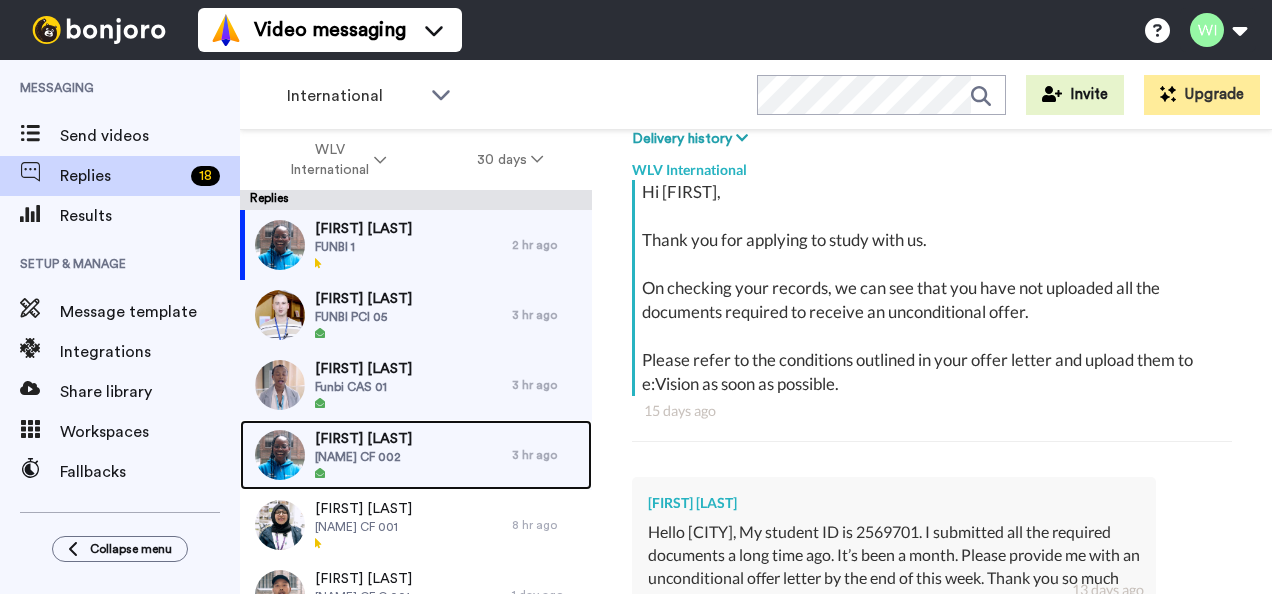 click on "[NAME] [NAME] CF 002" at bounding box center [376, 455] 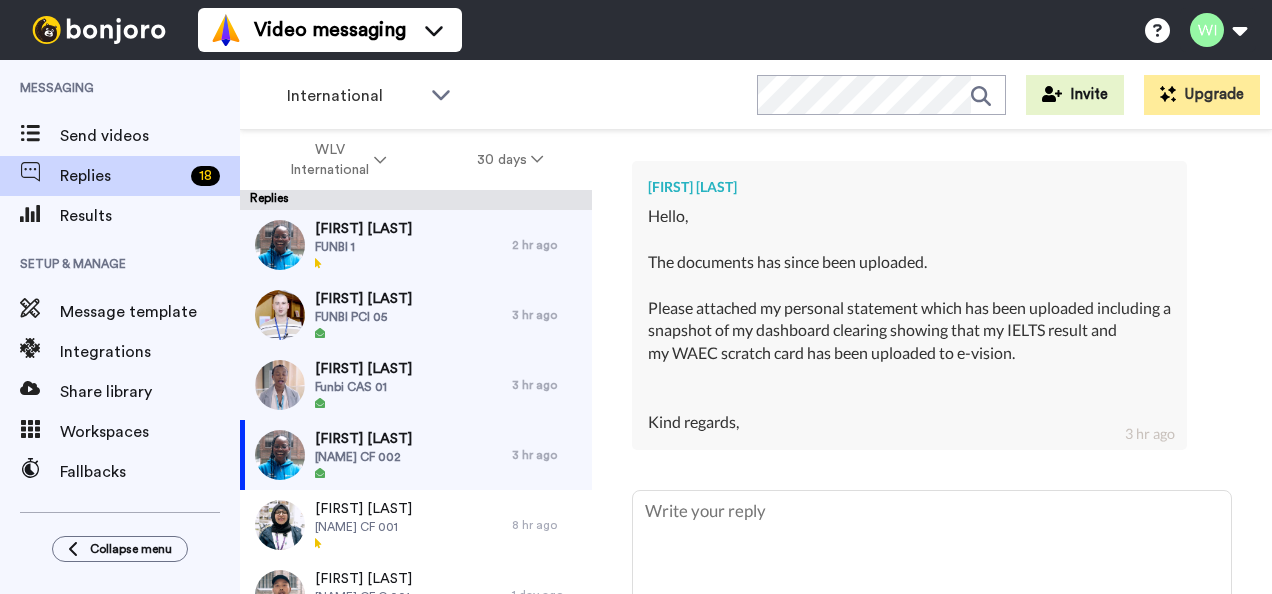 scroll, scrollTop: 752, scrollLeft: 0, axis: vertical 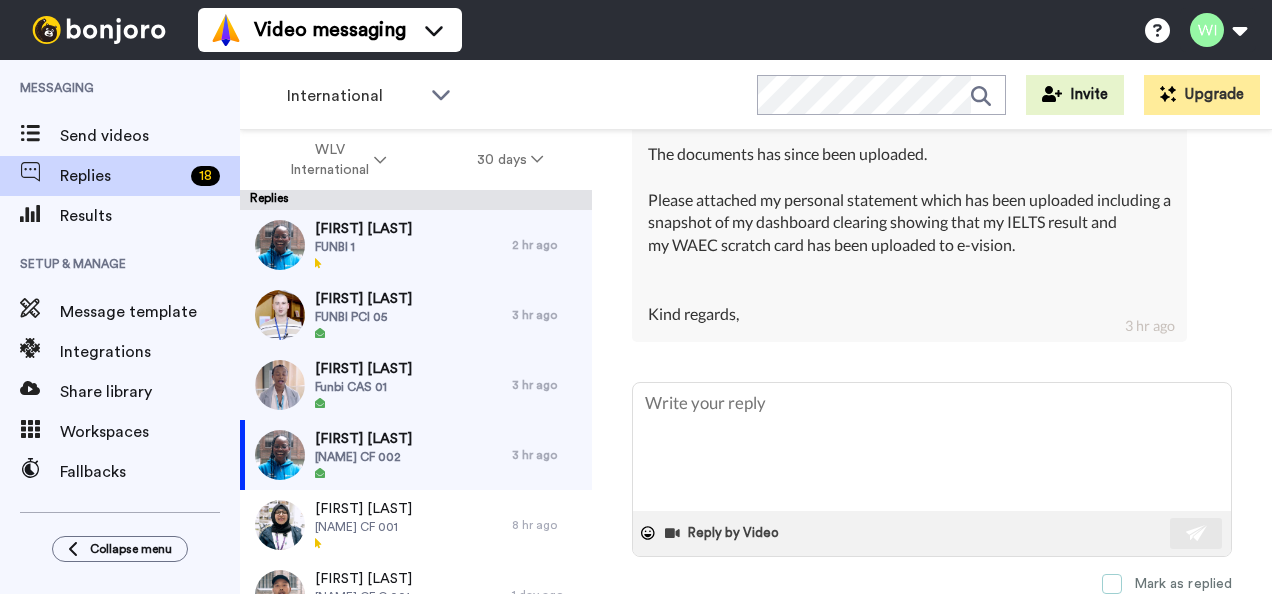 click at bounding box center (1112, 584) 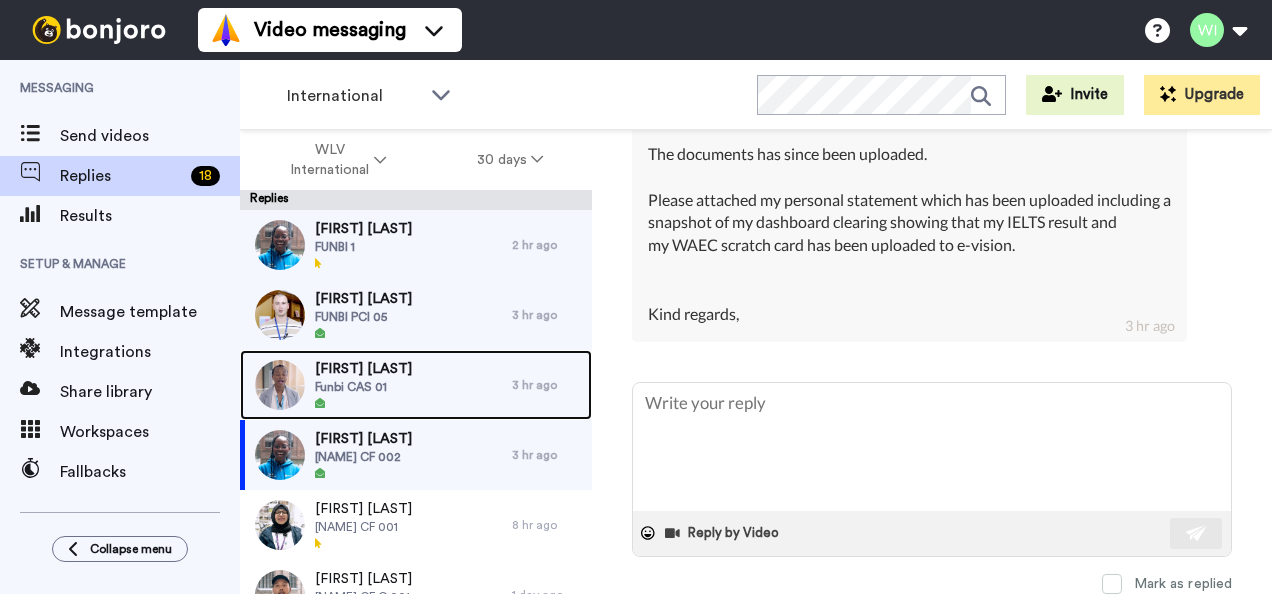 click on "[NAME] CAS 01" at bounding box center [376, 385] 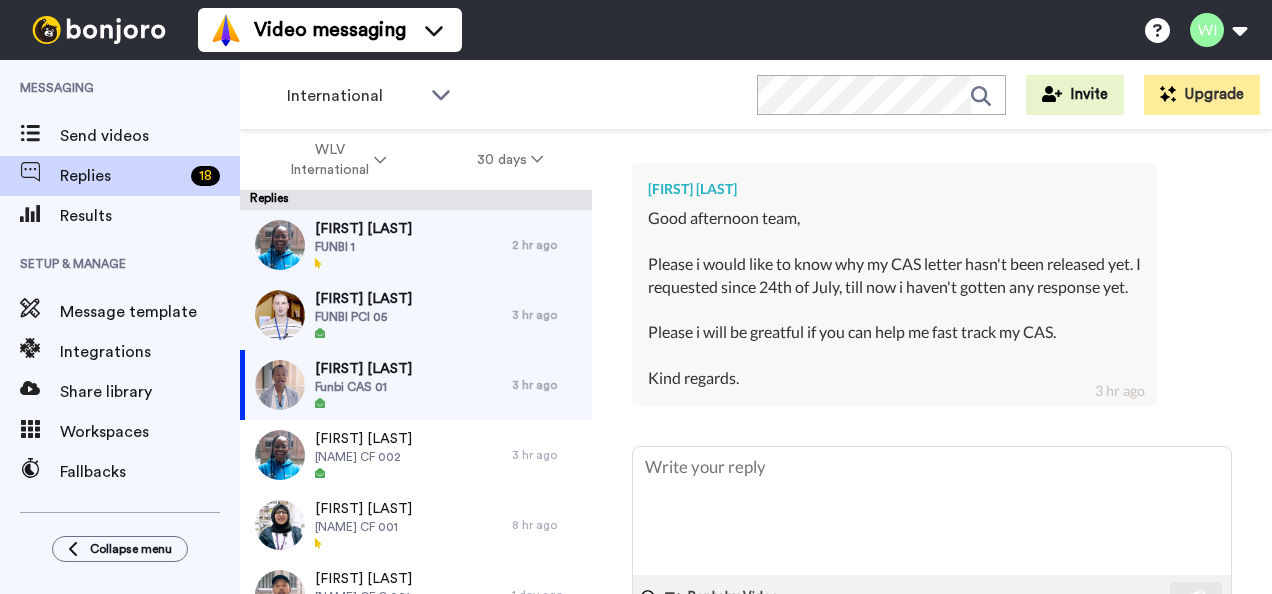 scroll, scrollTop: 730, scrollLeft: 0, axis: vertical 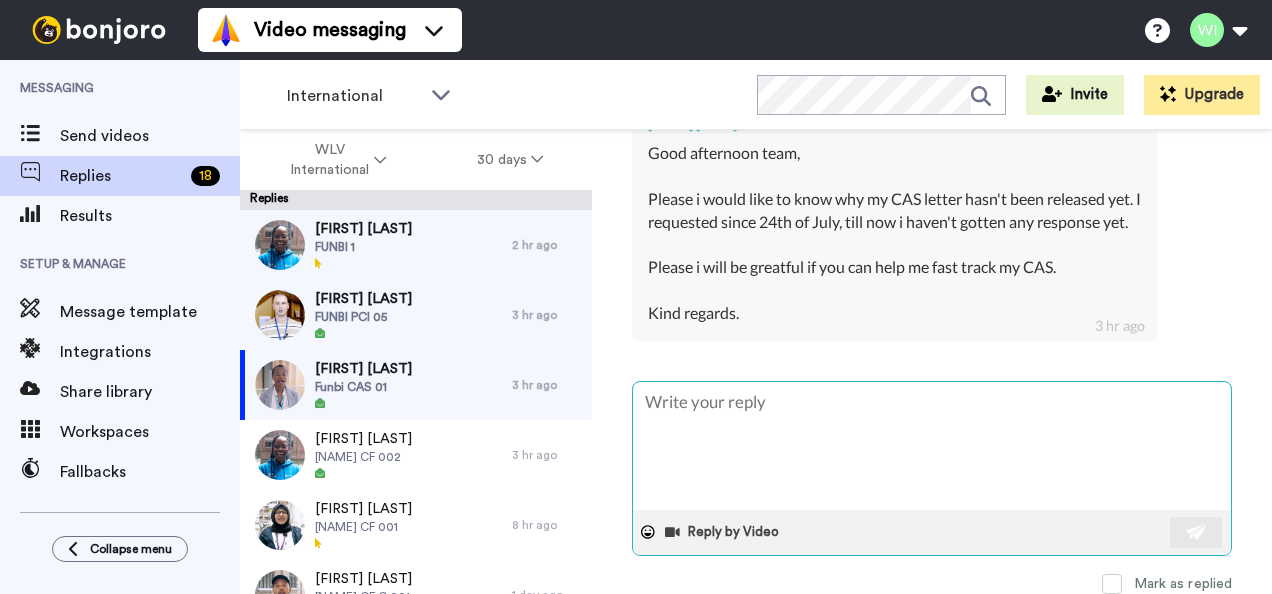 click at bounding box center [932, 446] 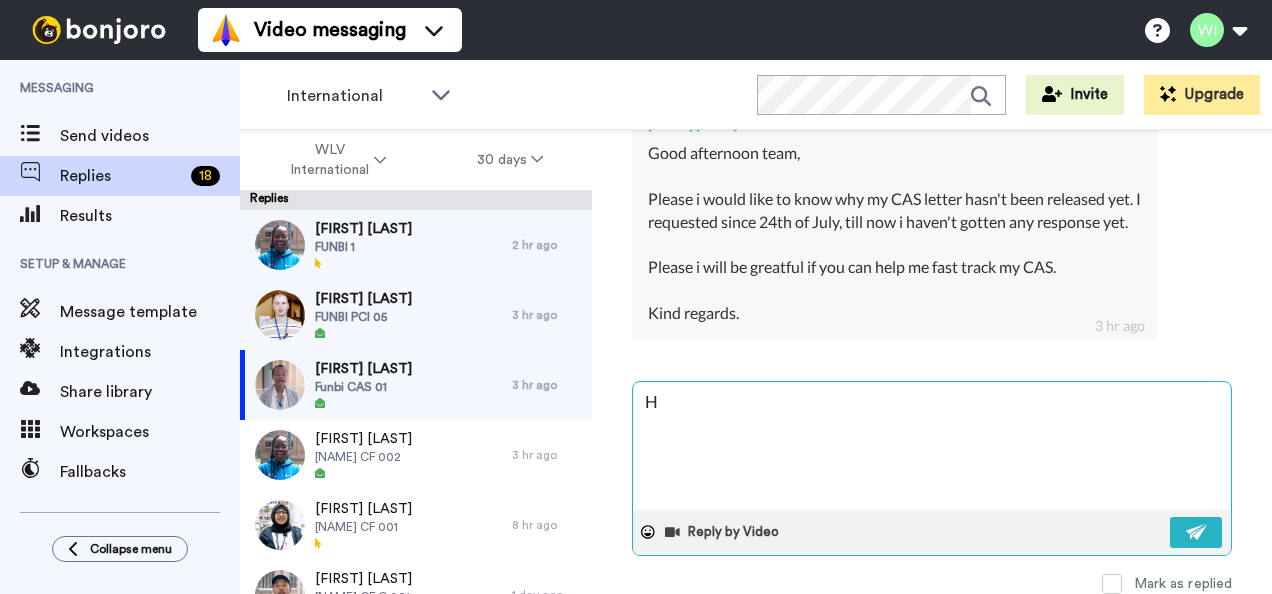 type on "x" 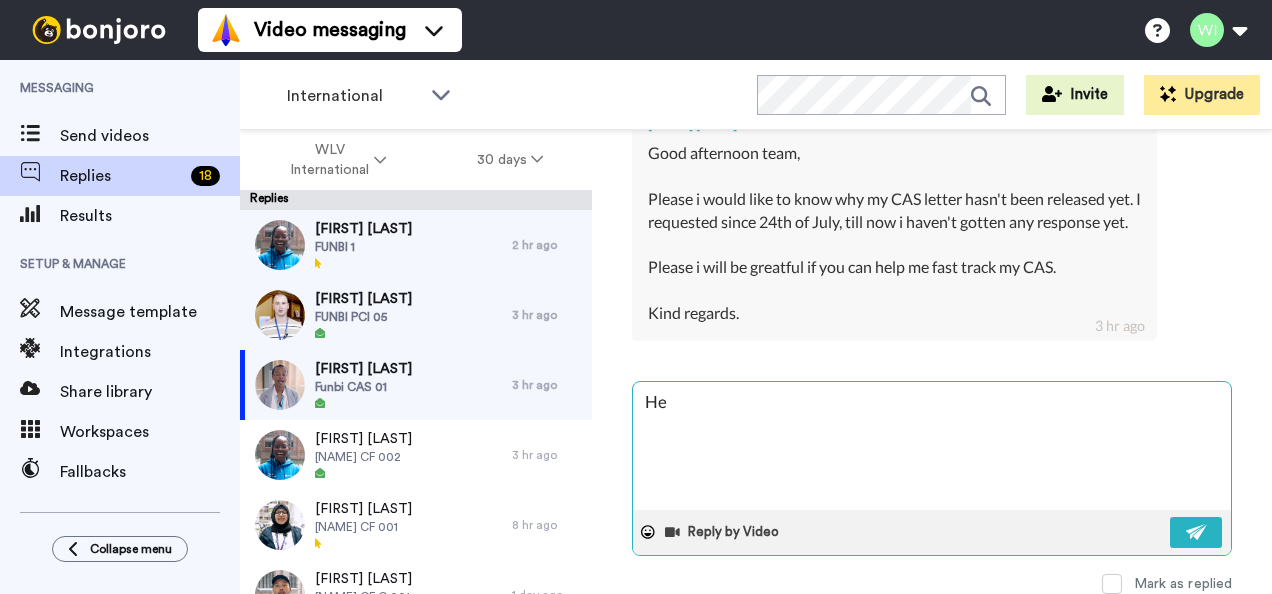 type on "x" 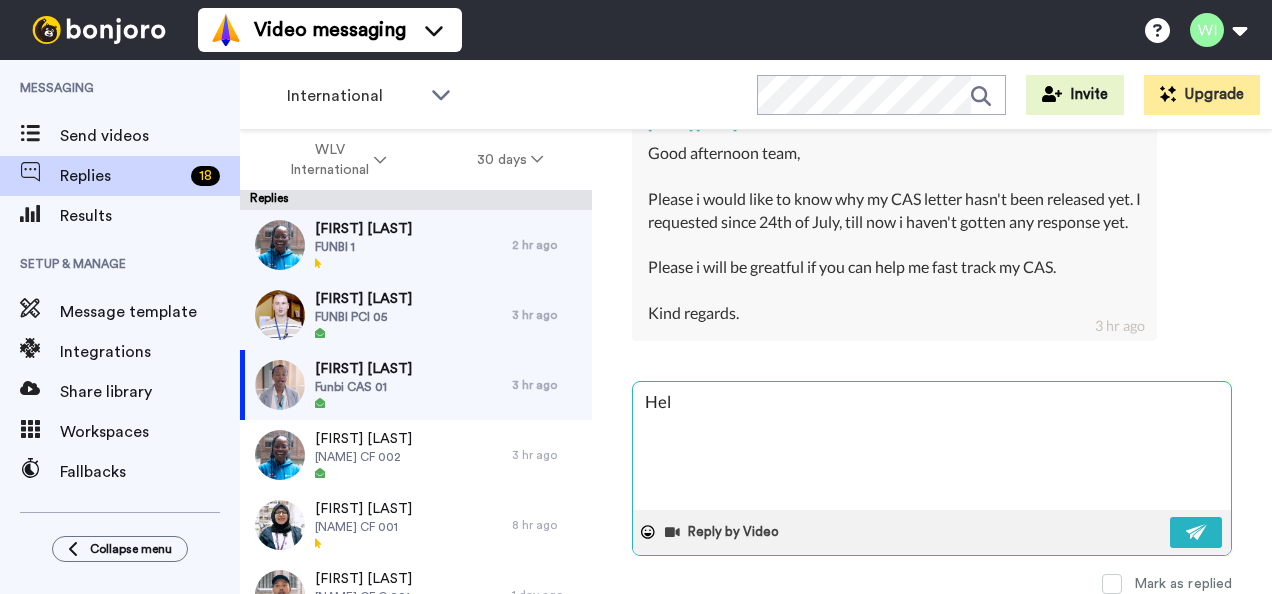 type on "x" 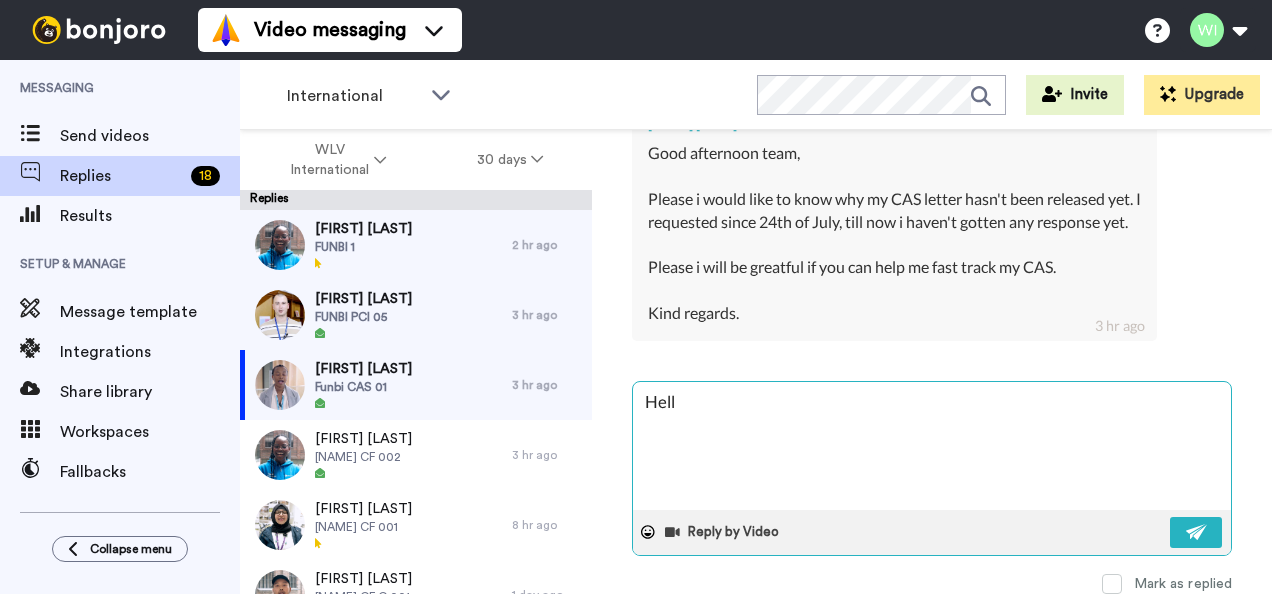 type on "x" 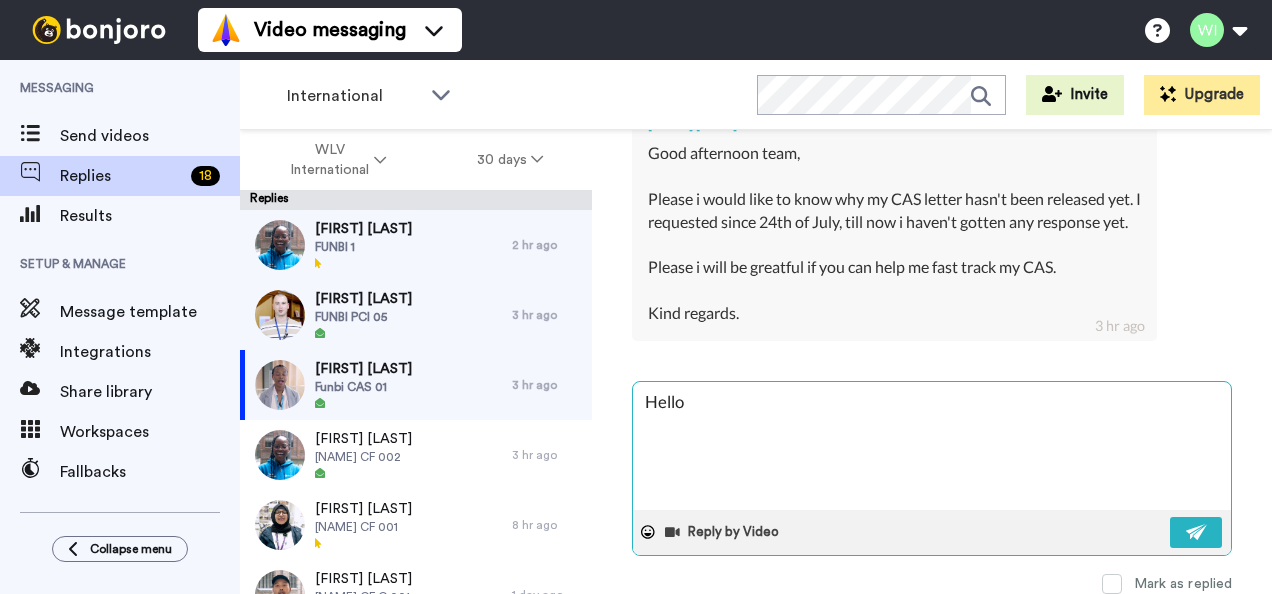 type on "x" 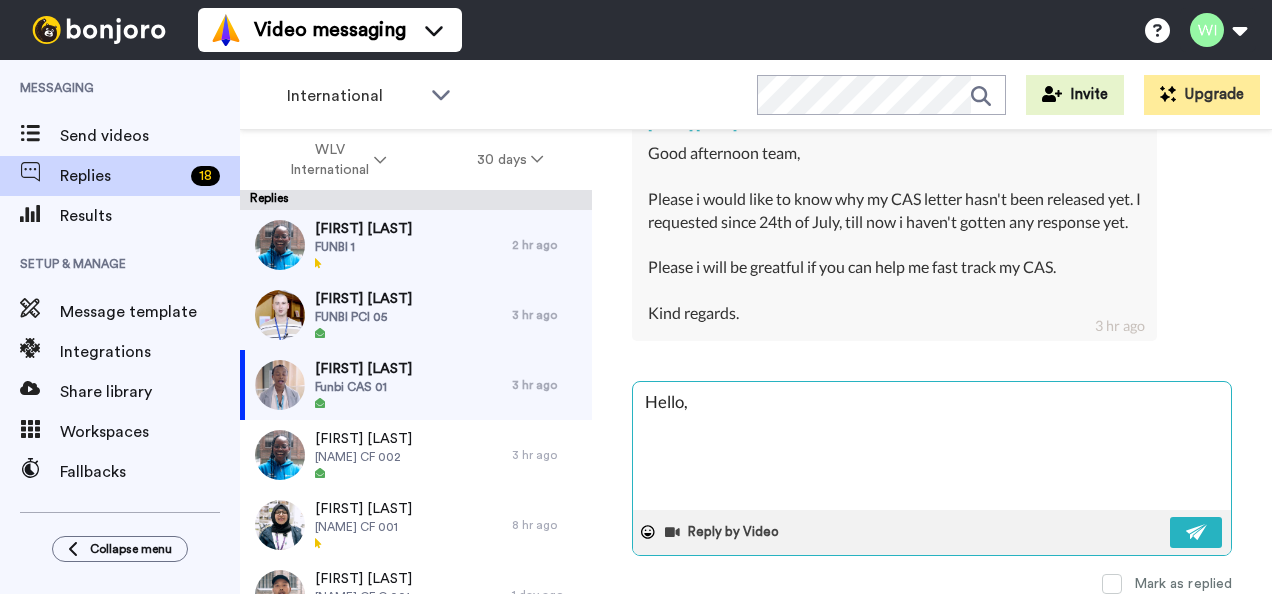 type on "x" 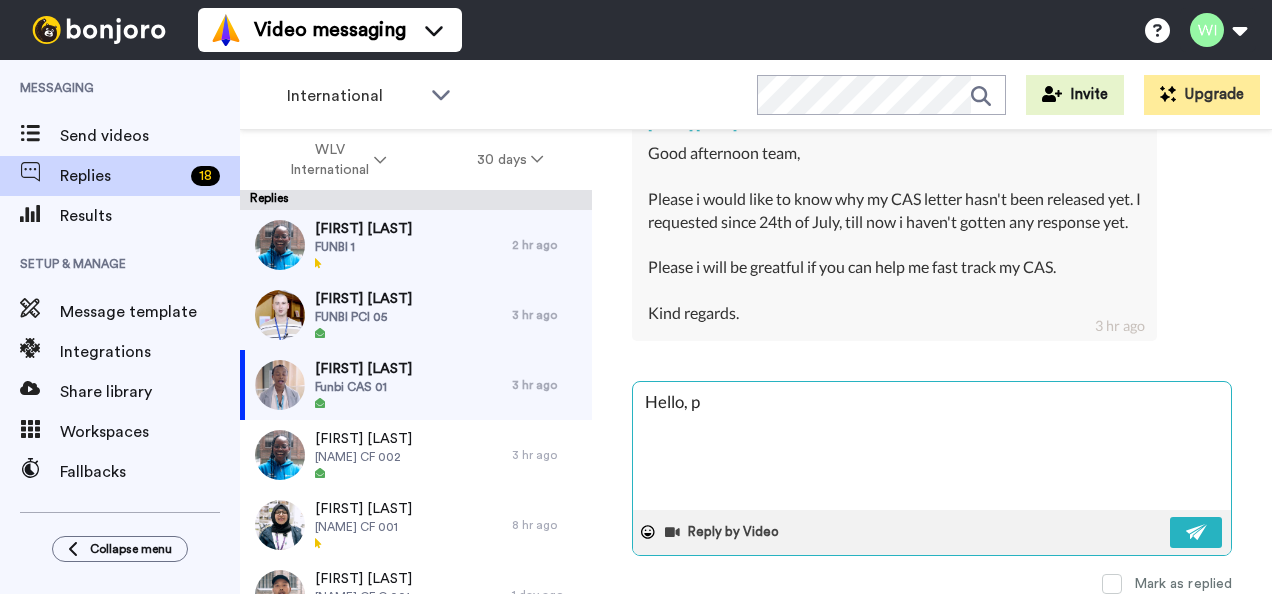 type on "x" 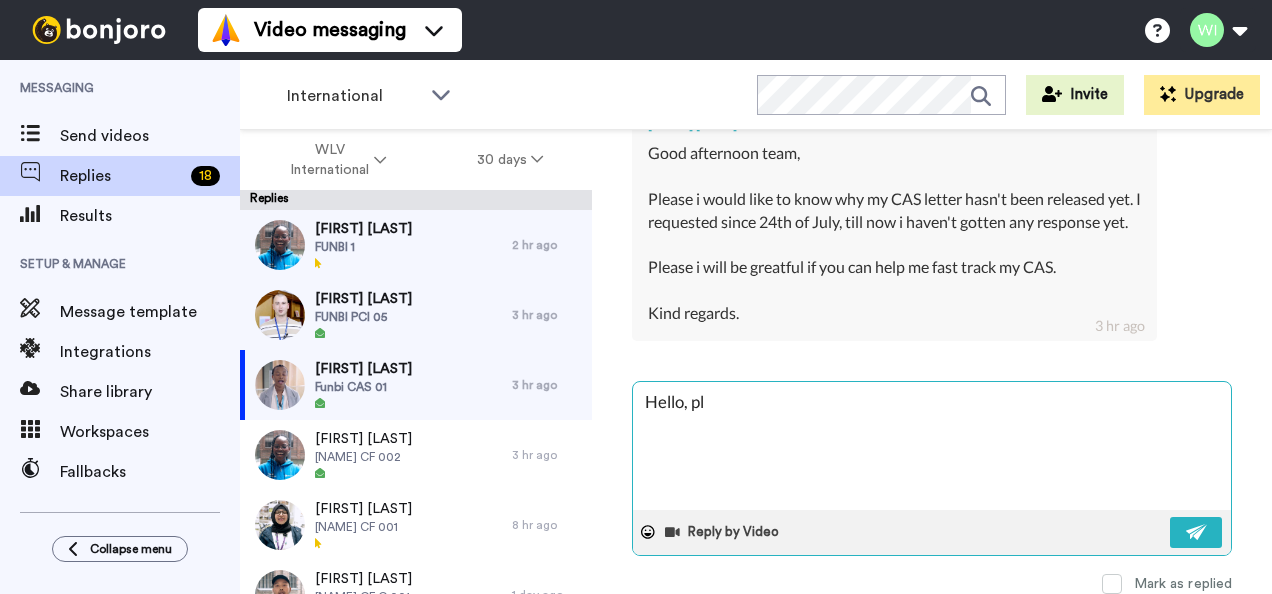 type on "x" 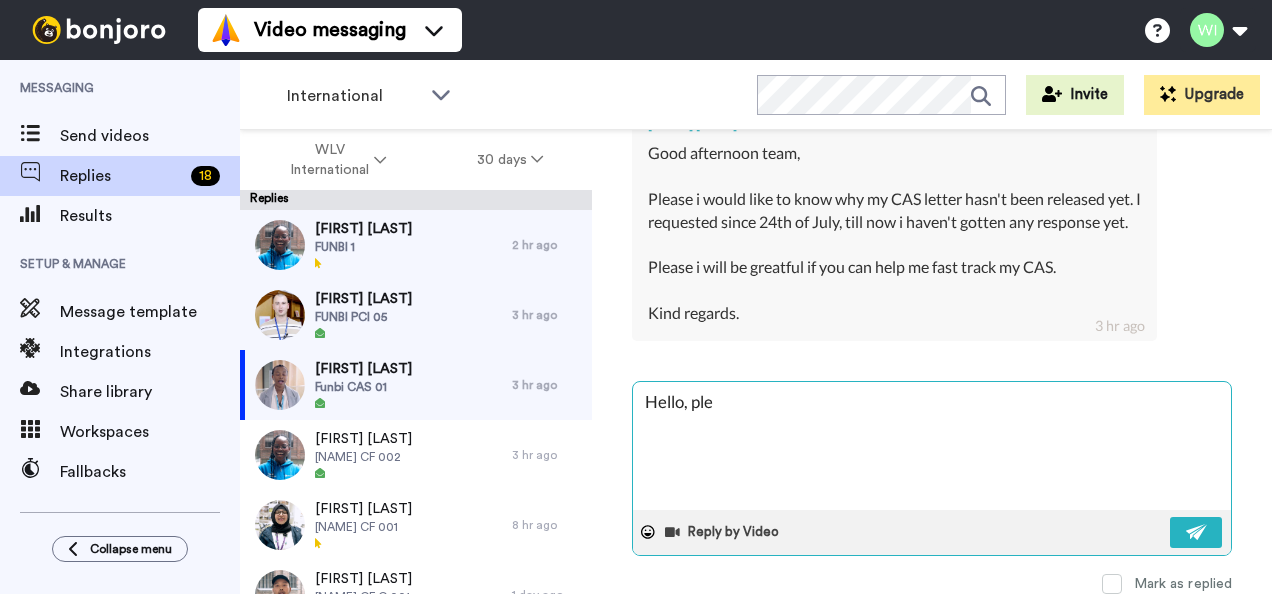 type on "x" 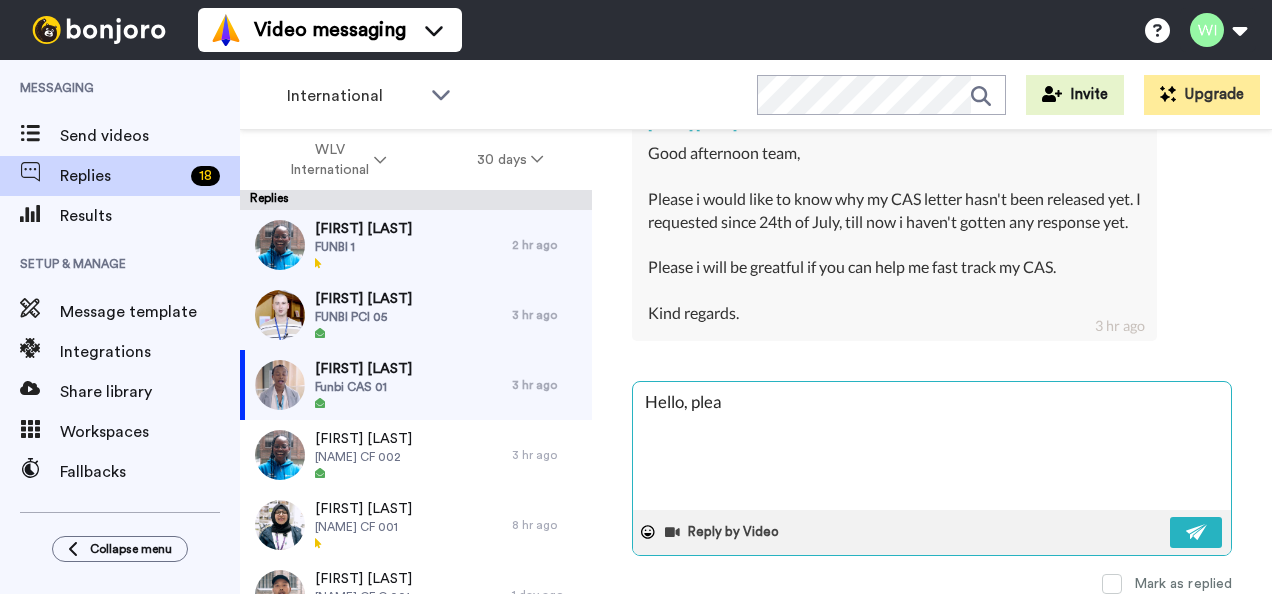 type on "x" 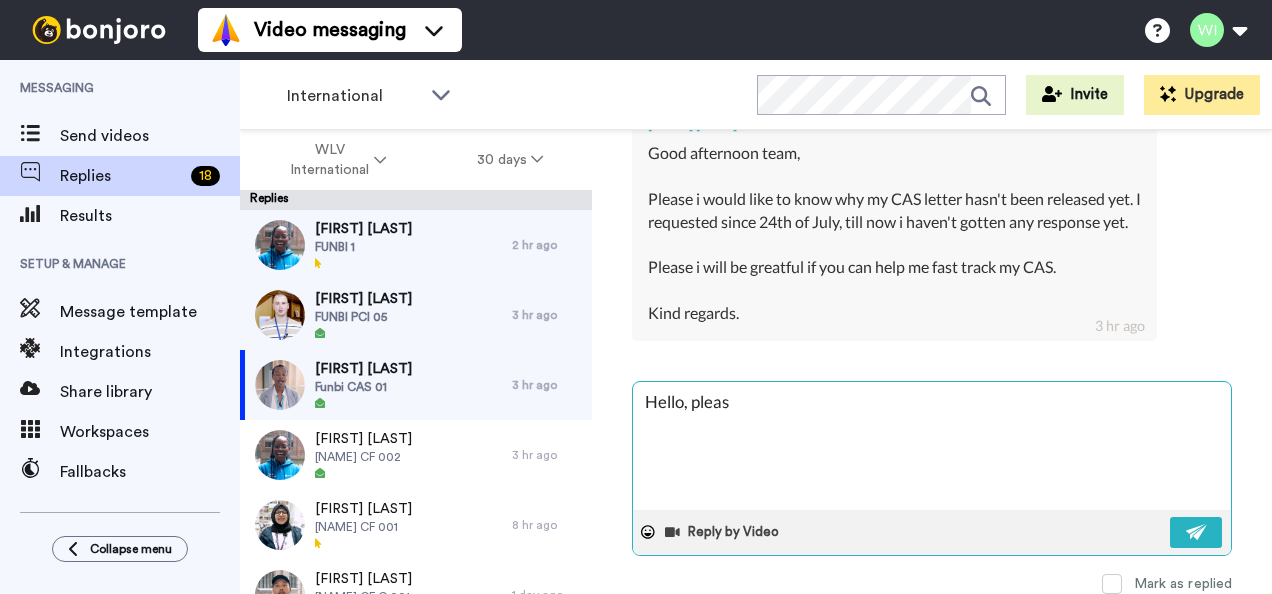 type on "x" 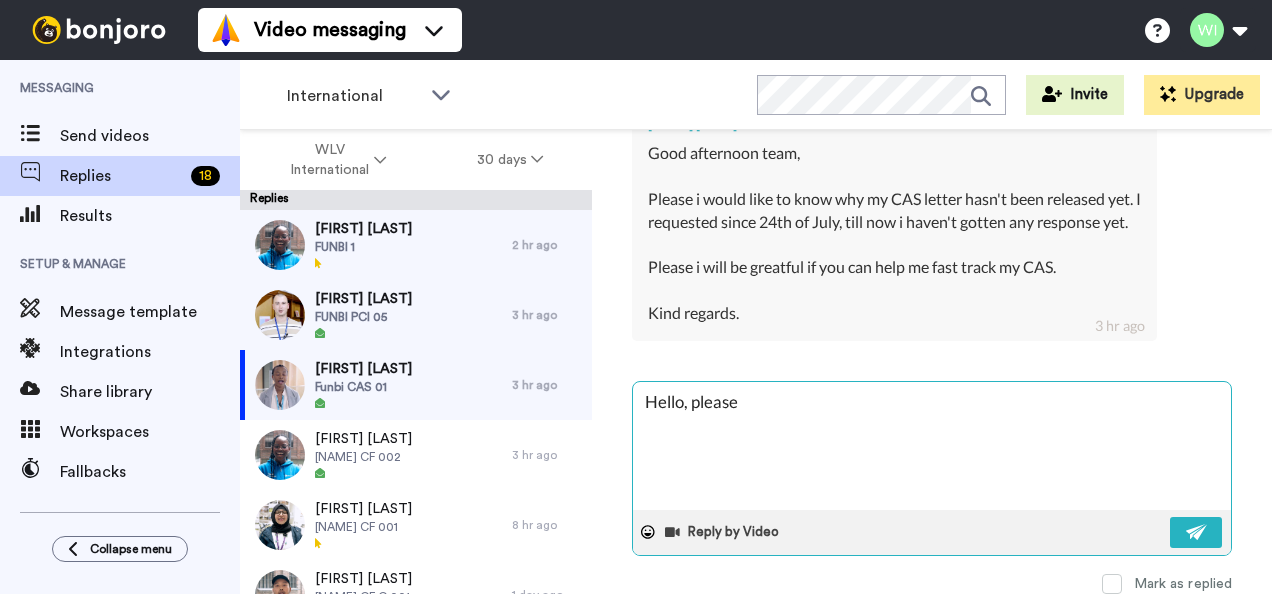 type on "x" 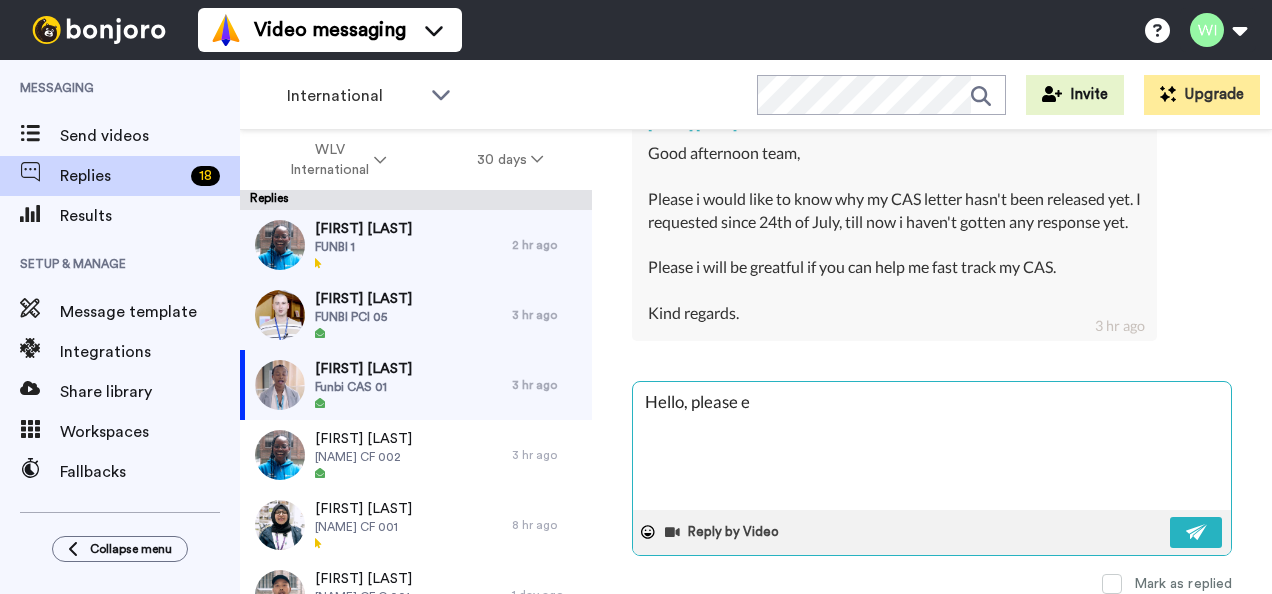 type on "x" 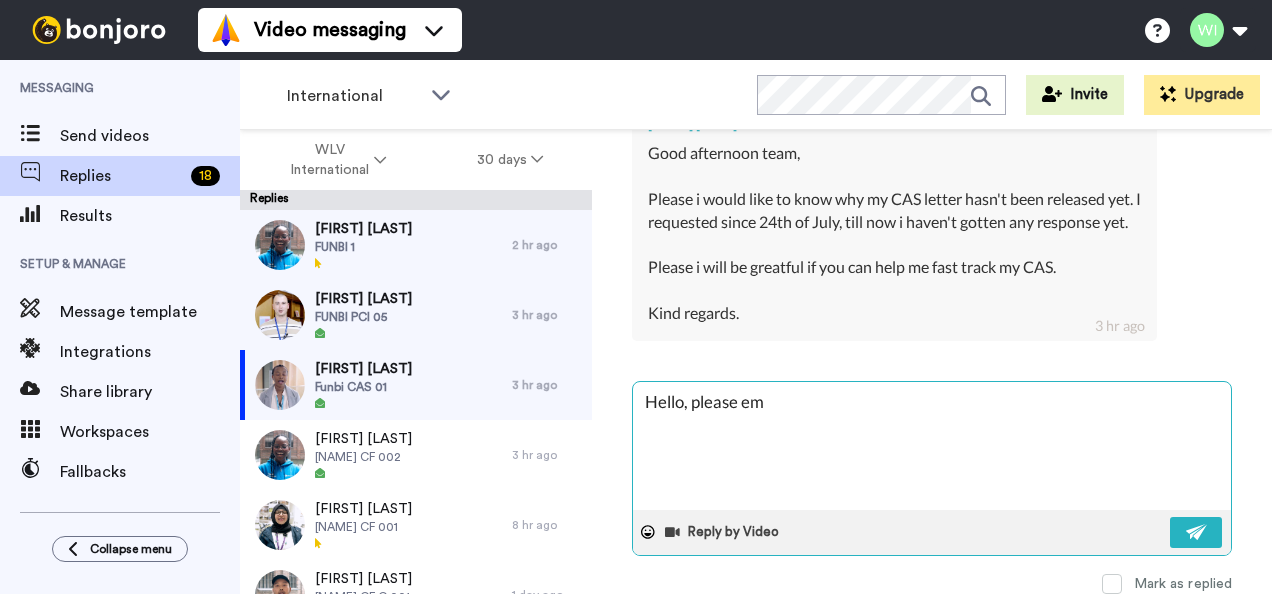type on "x" 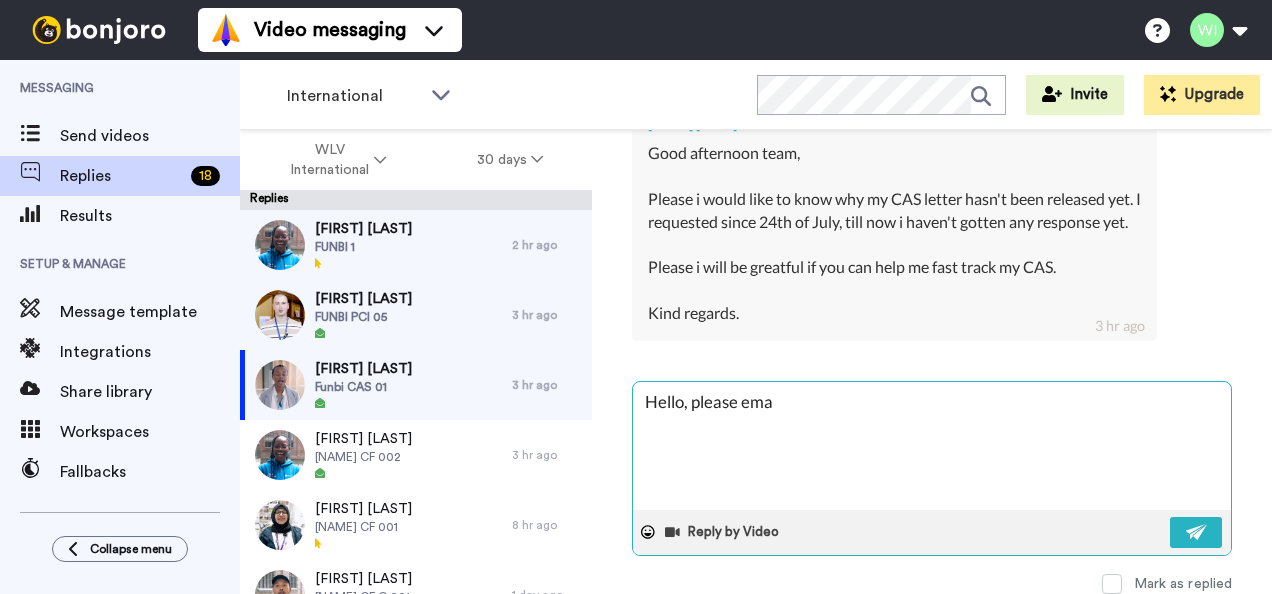 type on "Hello, please emai" 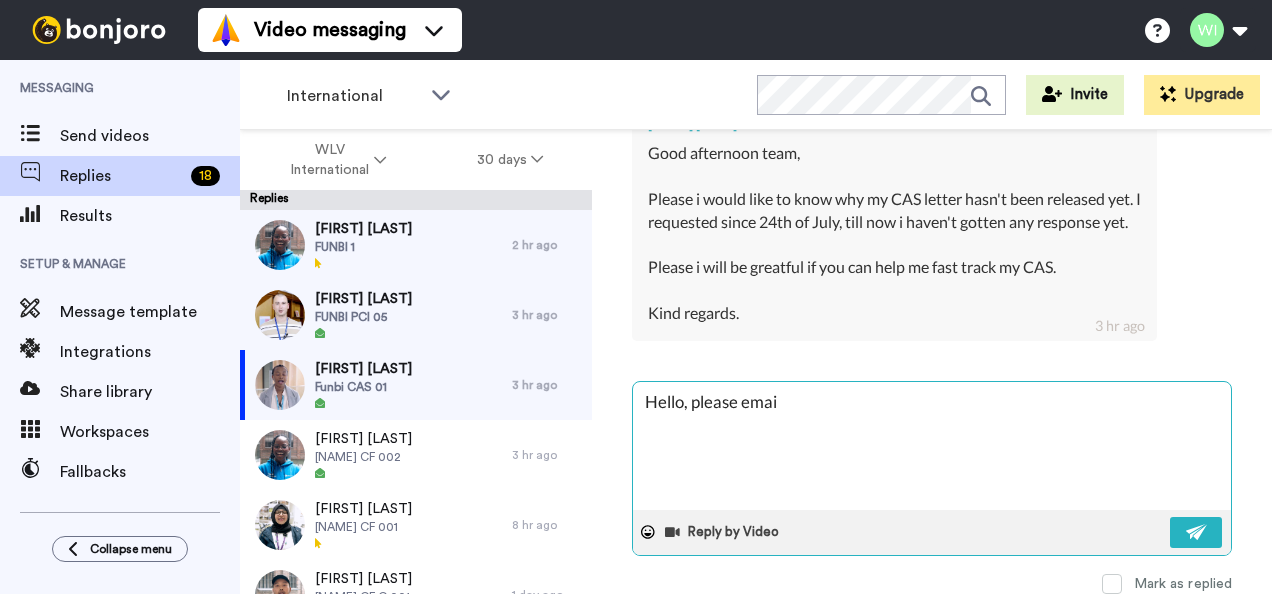 type on "x" 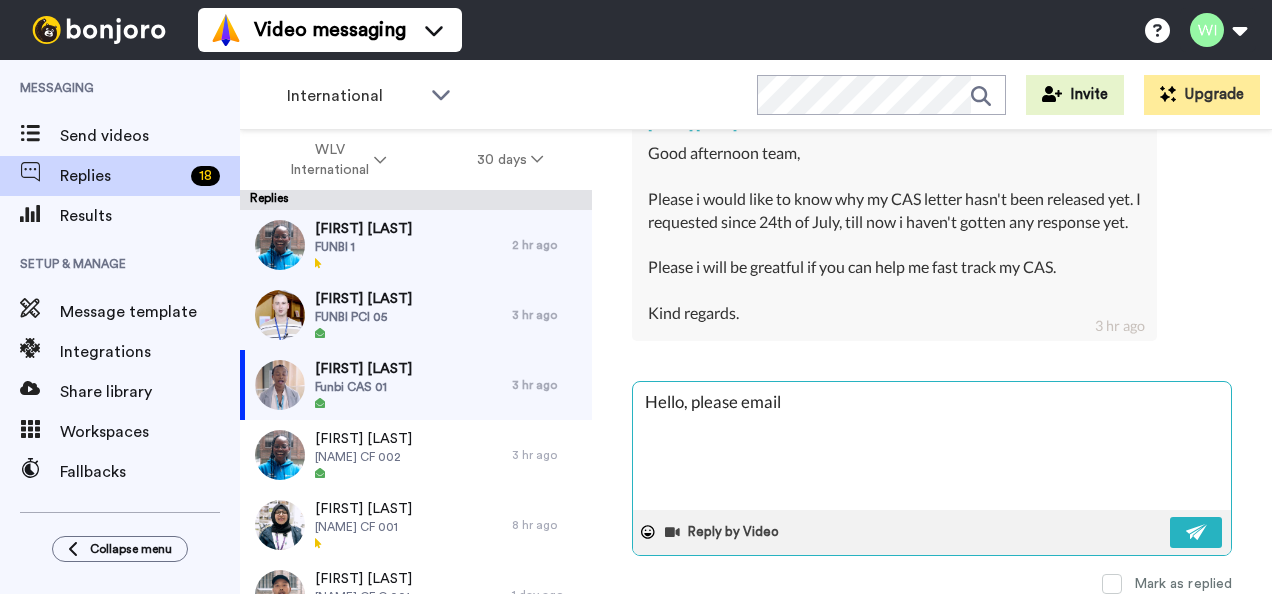 type on "x" 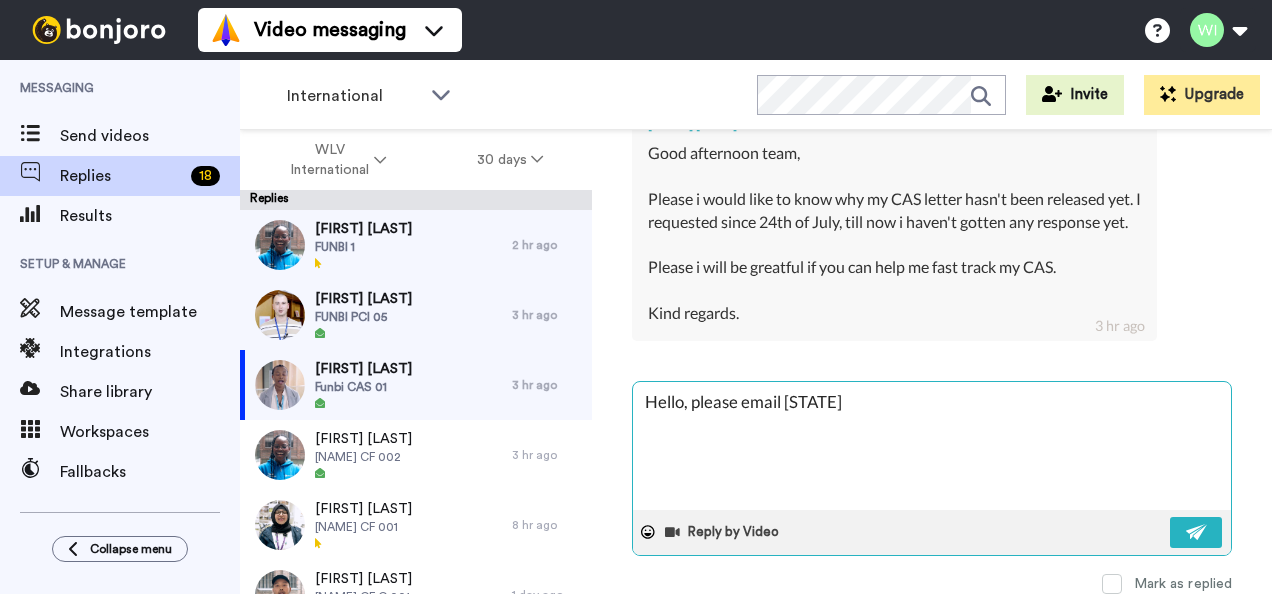 type on "x" 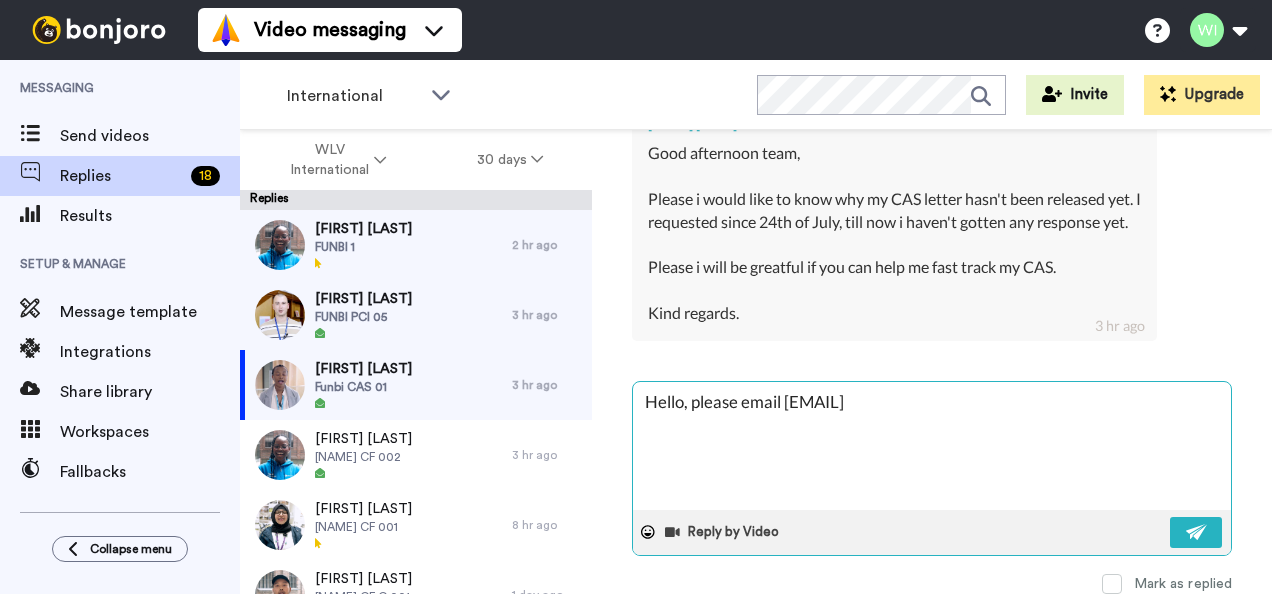 type on "x" 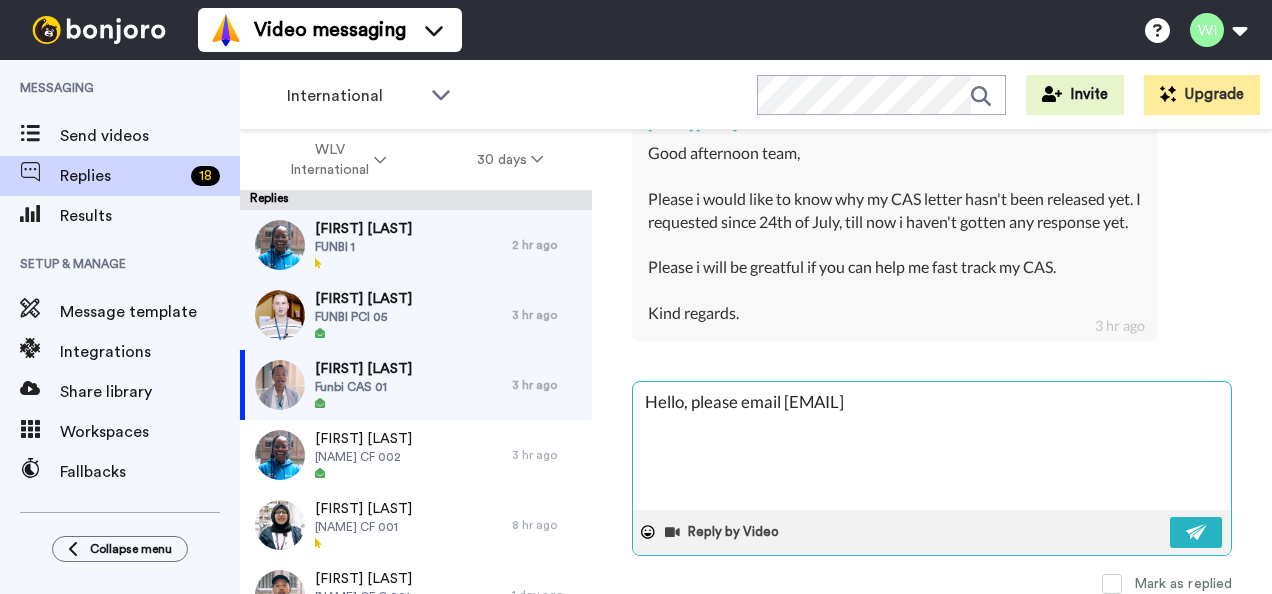 type on "x" 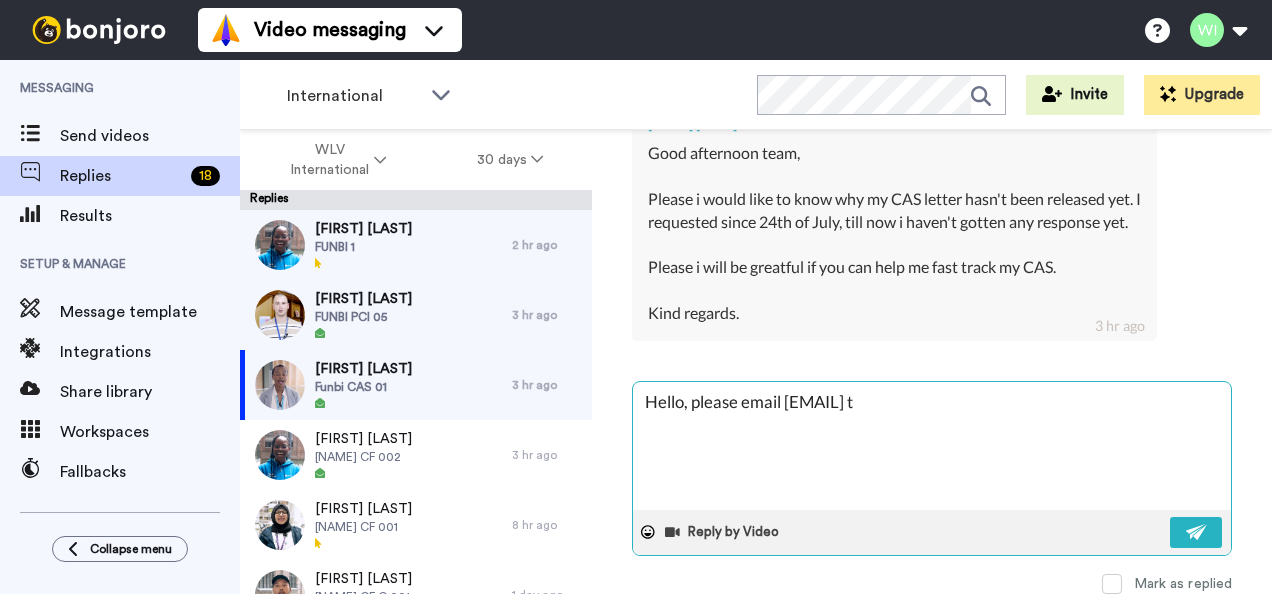 type on "Hello, please email [EMAIL] to" 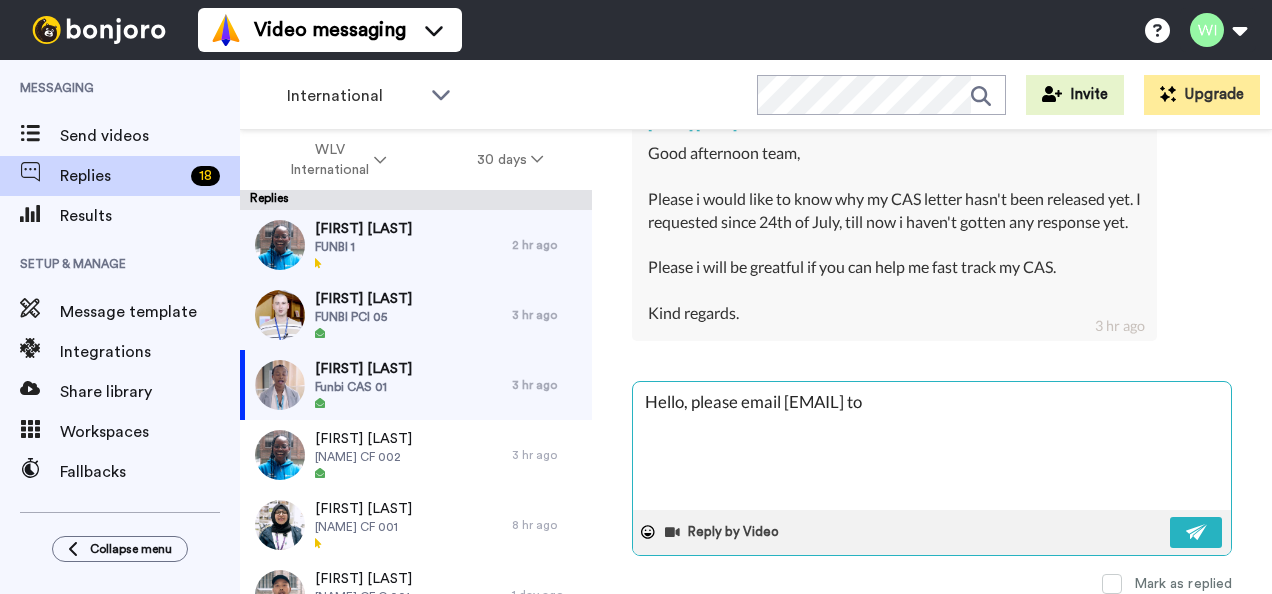 type on "x" 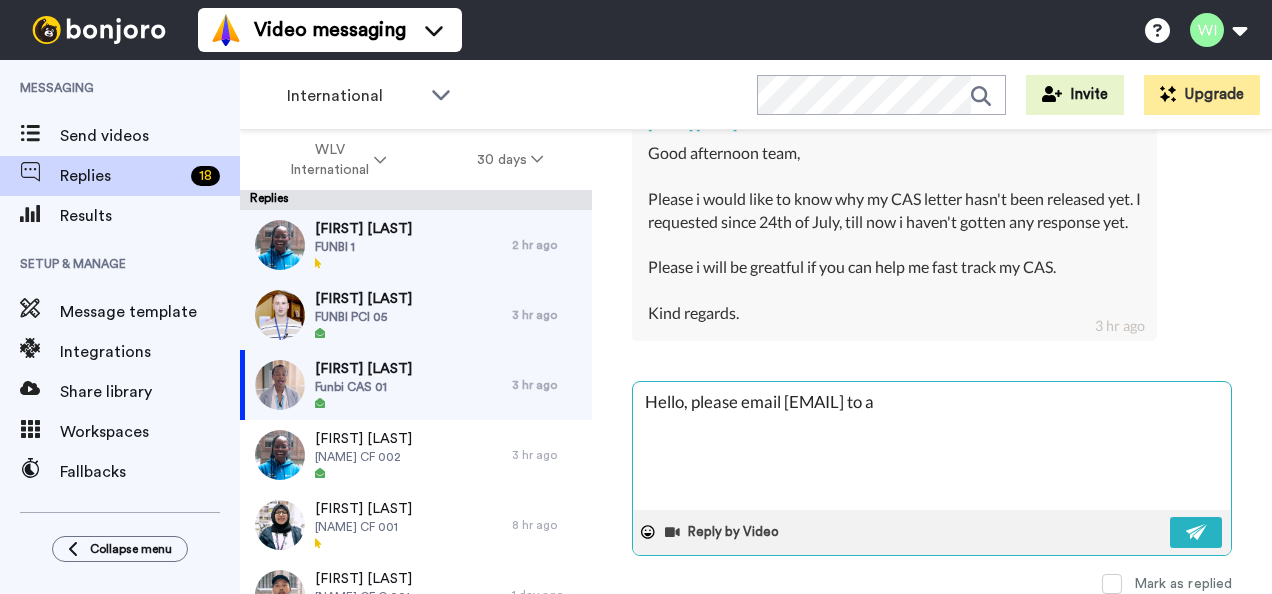 type on "x" 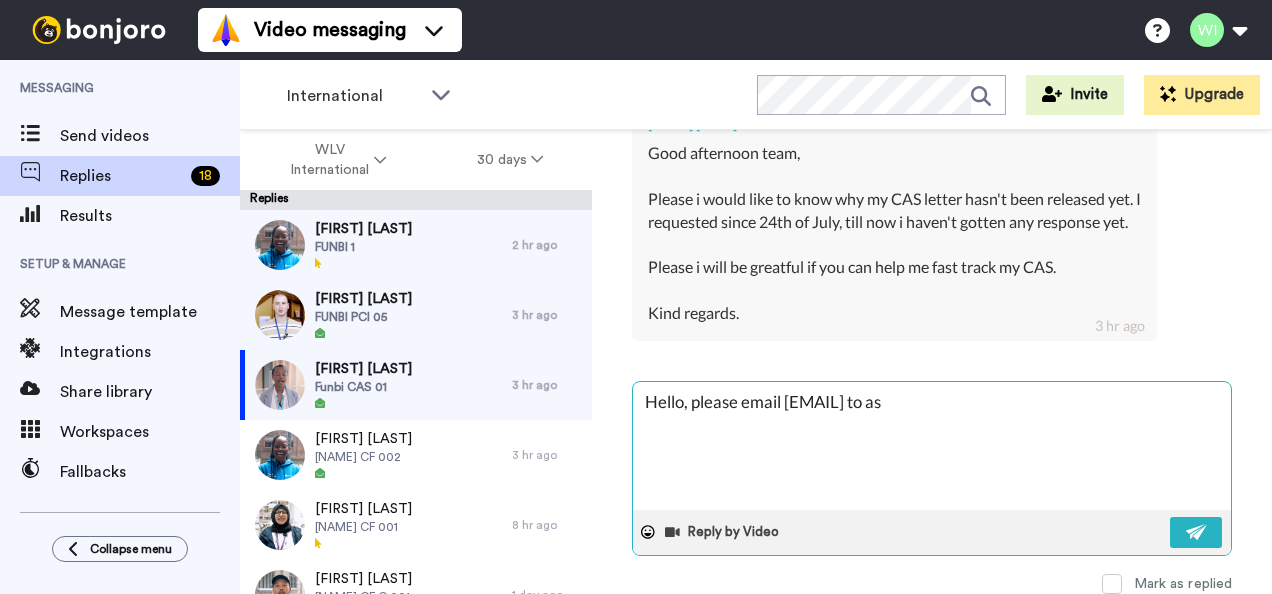 type on "x" 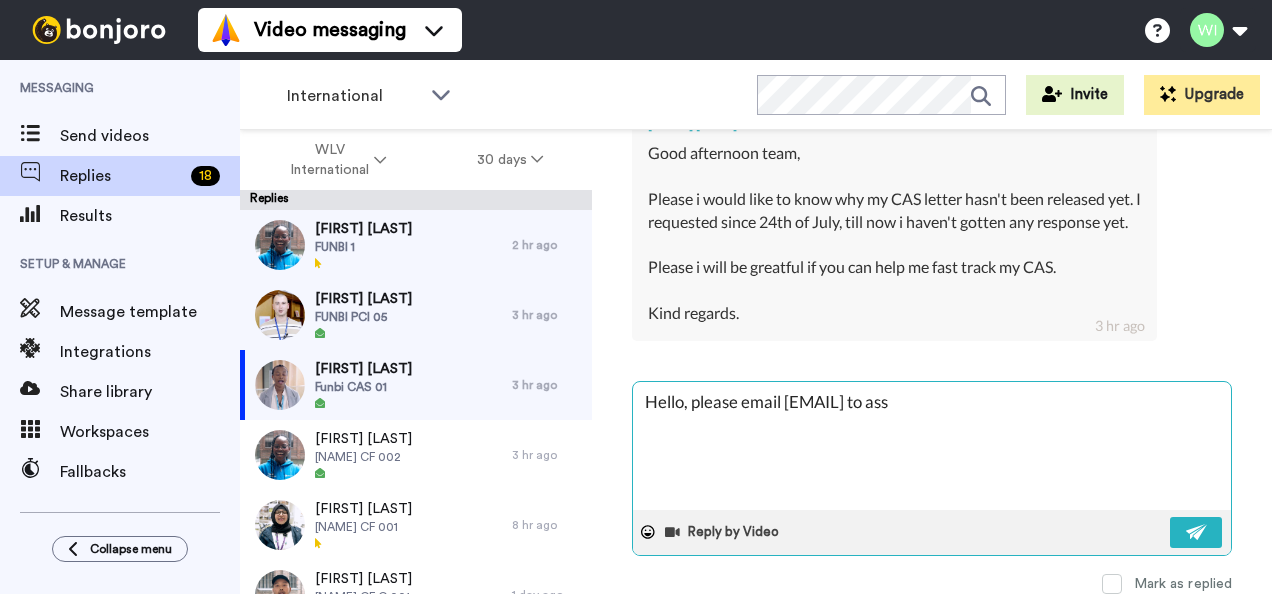 type on "x" 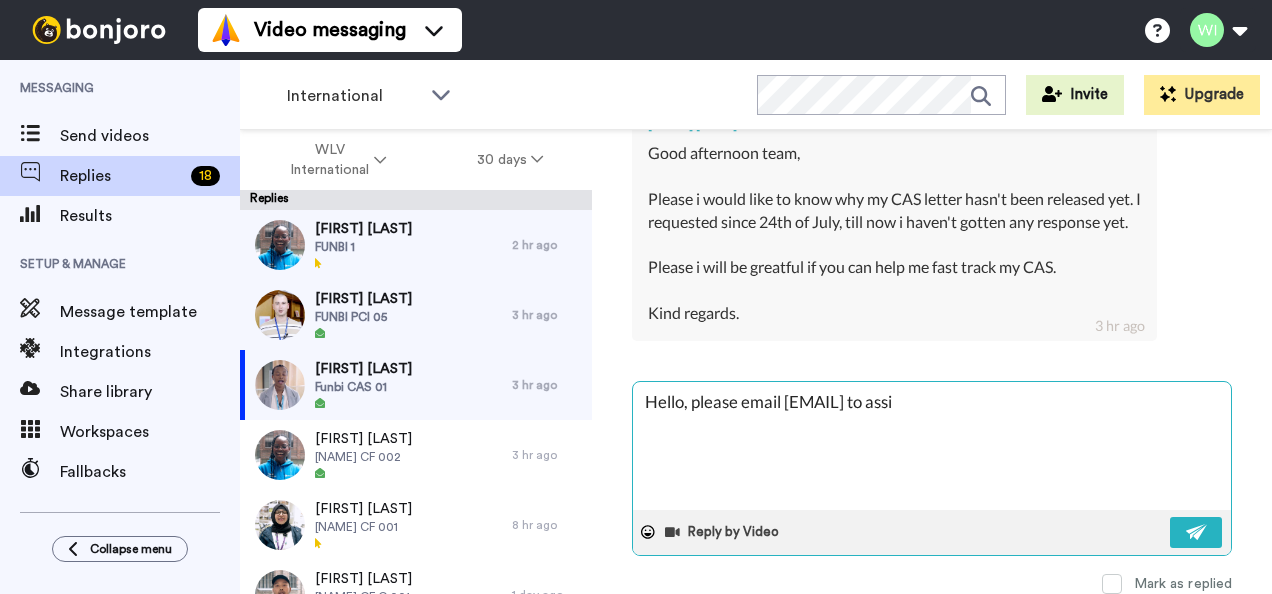 type on "x" 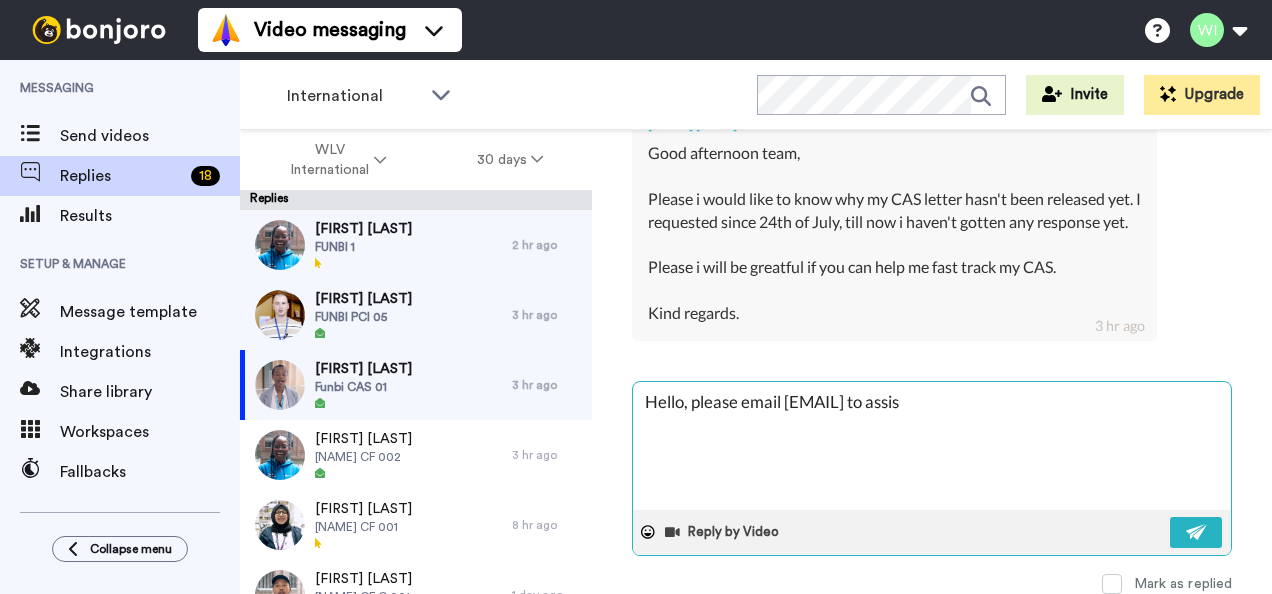 type on "x" 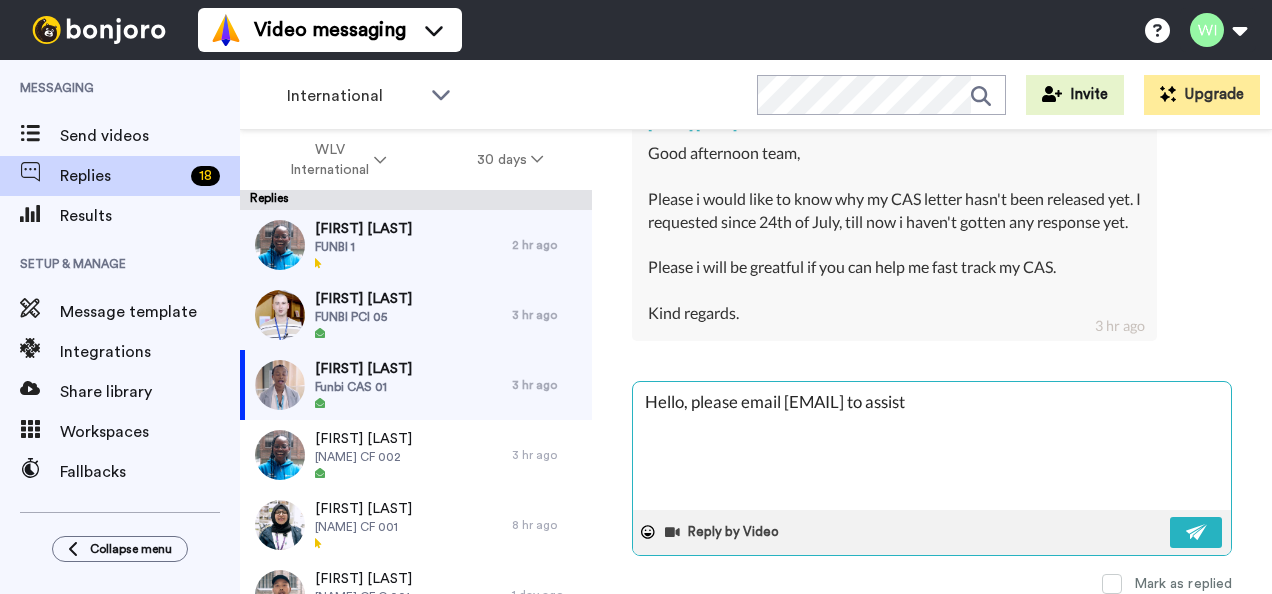 type on "x" 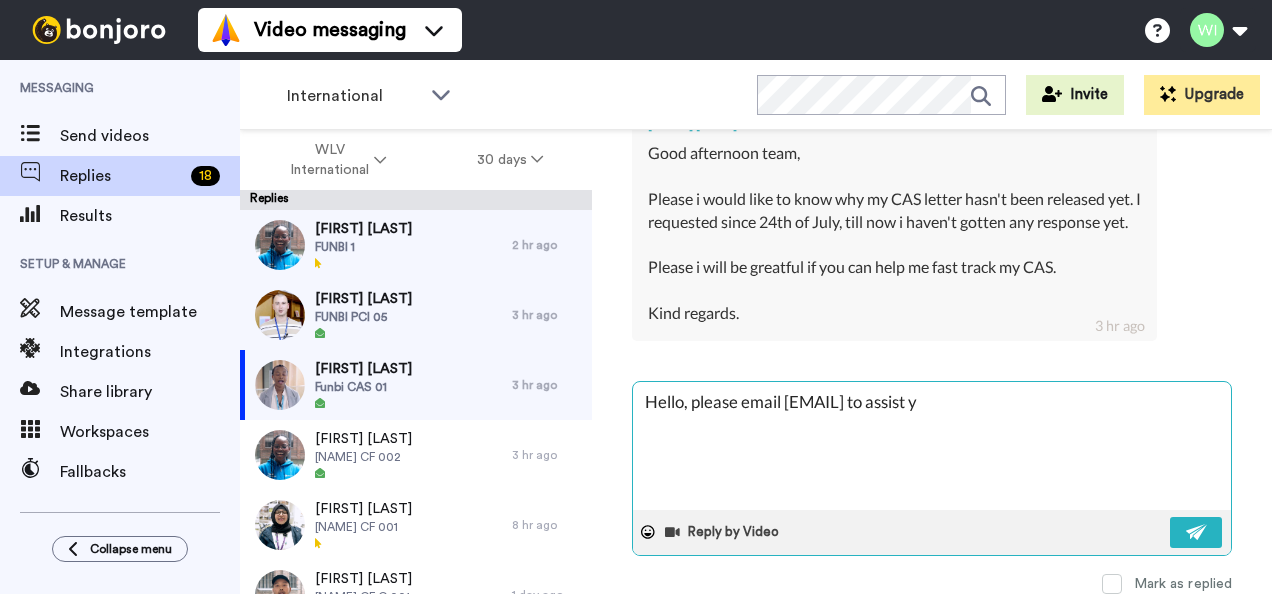 type on "Hello, please email [EMAIL] to assist yo" 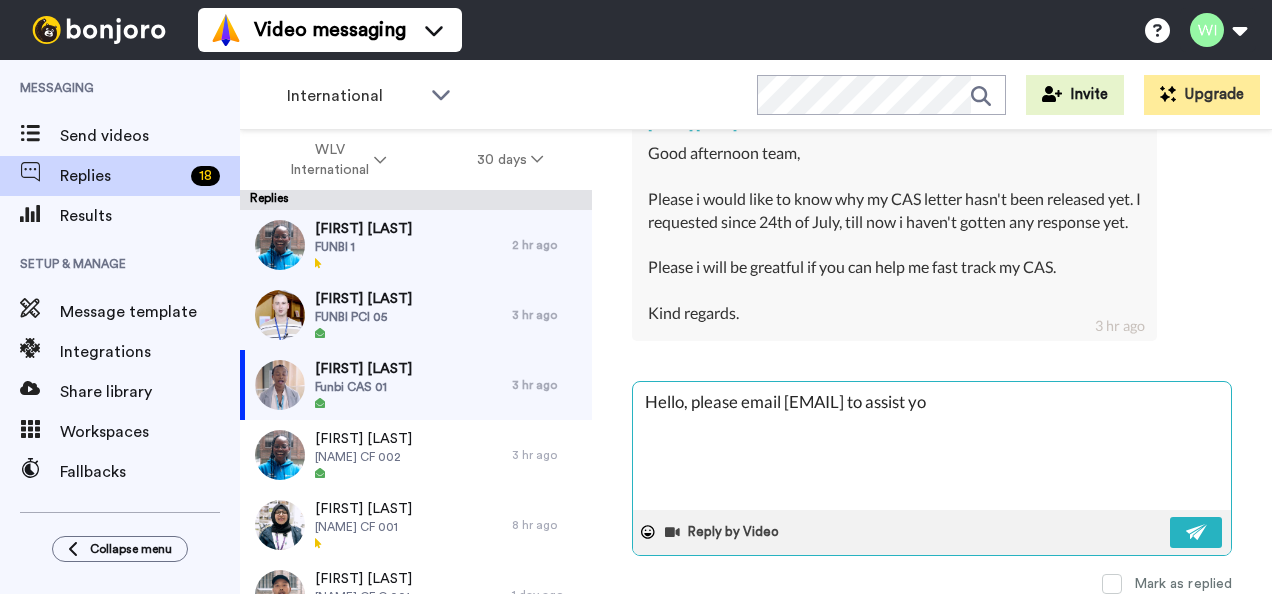 type on "x" 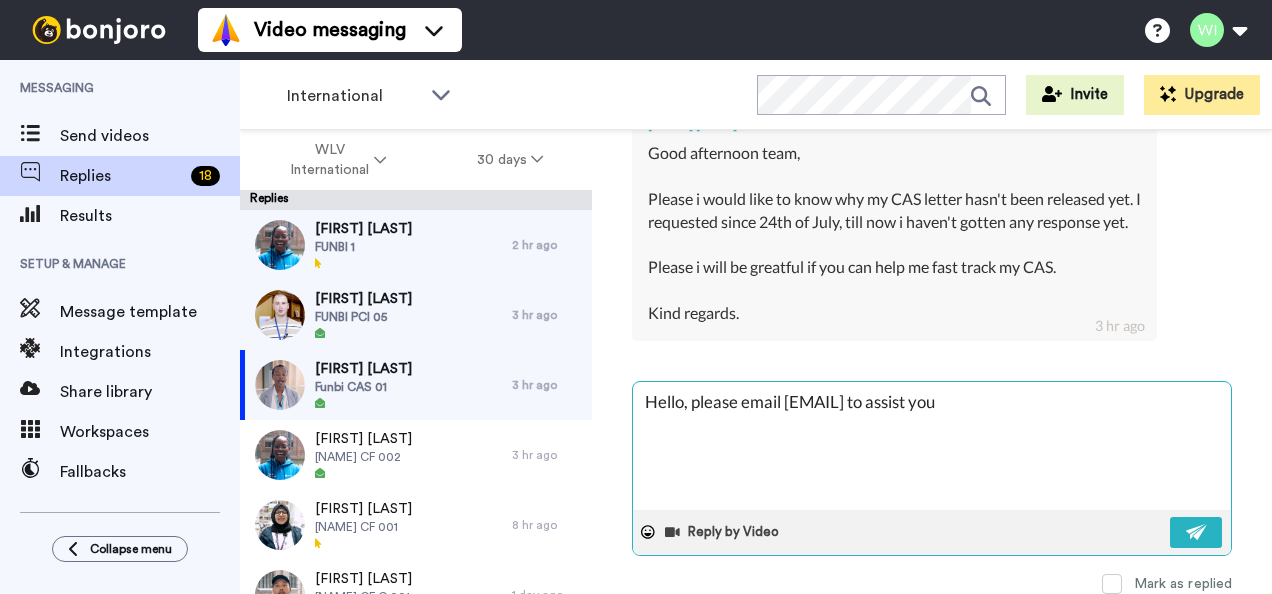 type on "x" 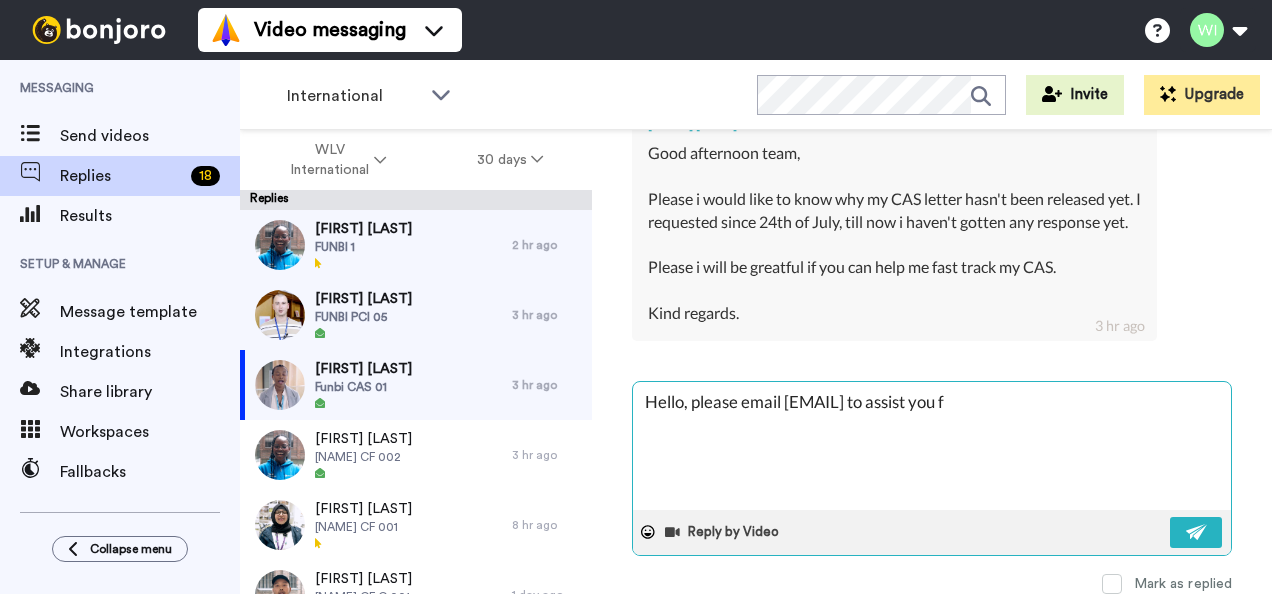 type on "x" 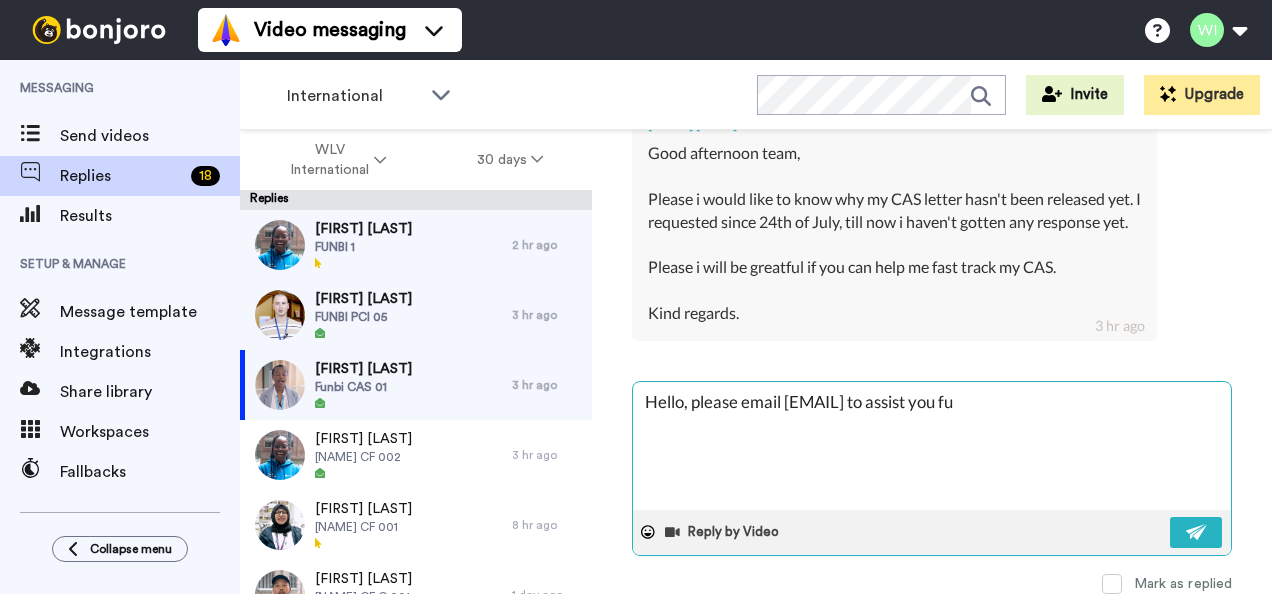 type on "x" 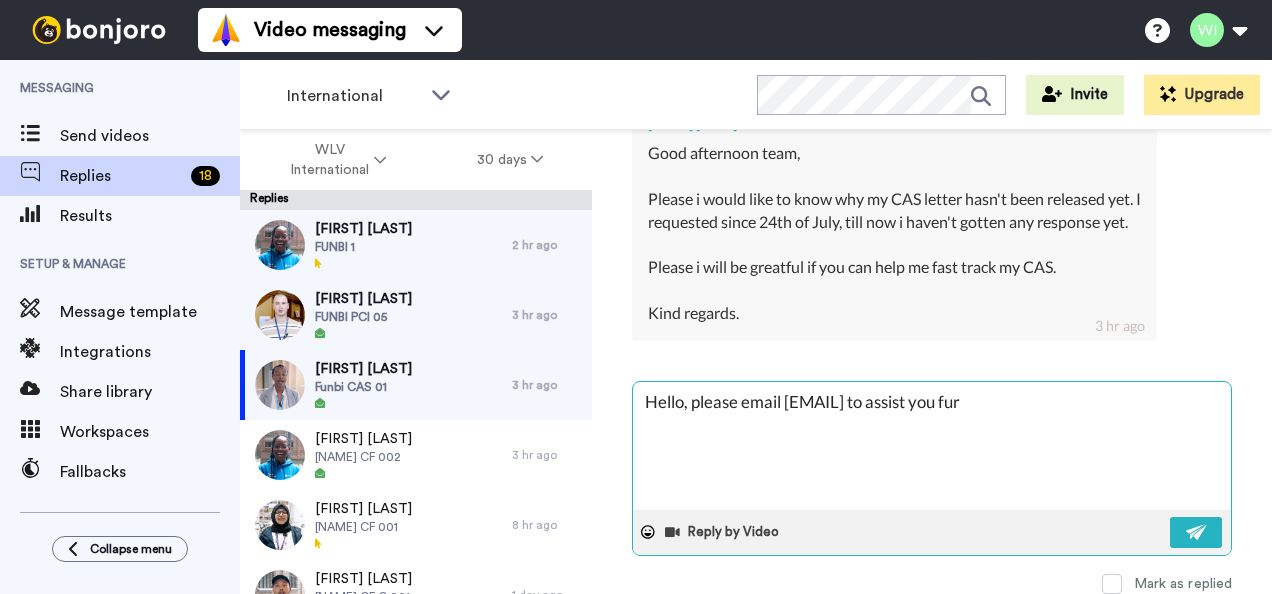 type on "x" 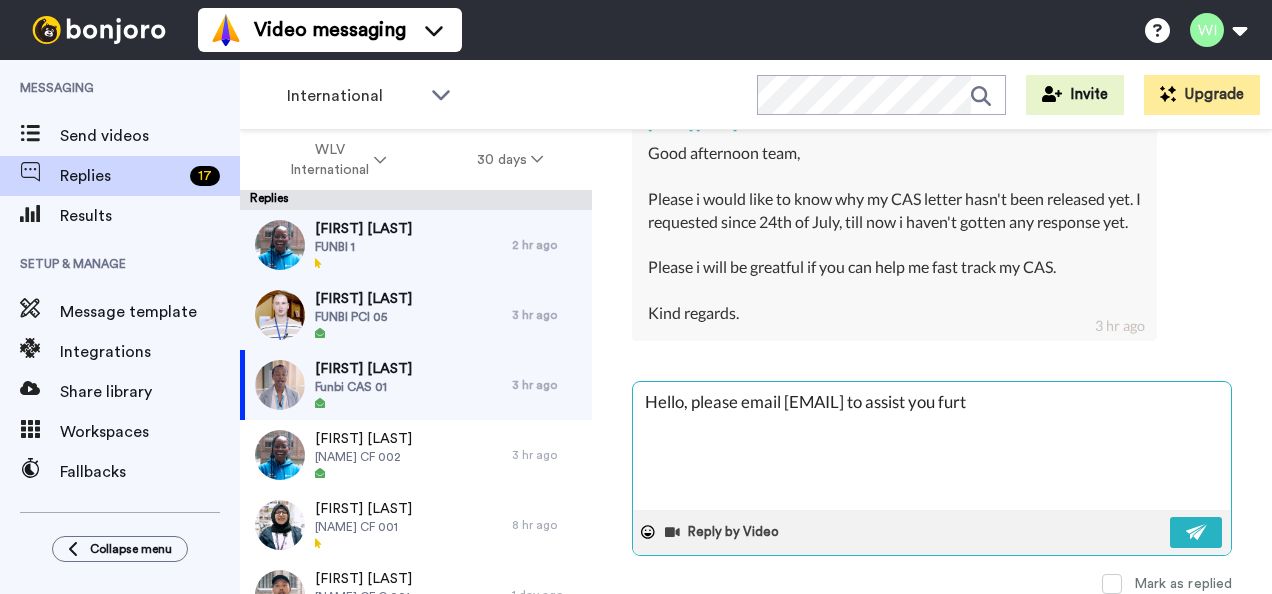 type on "x" 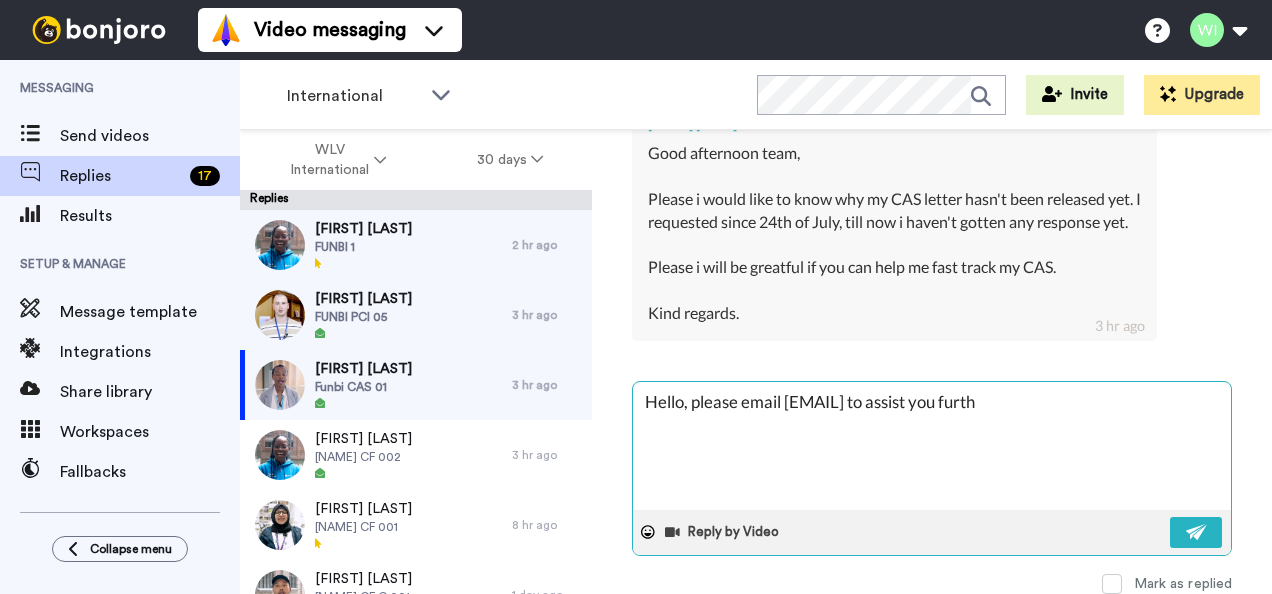 type on "x" 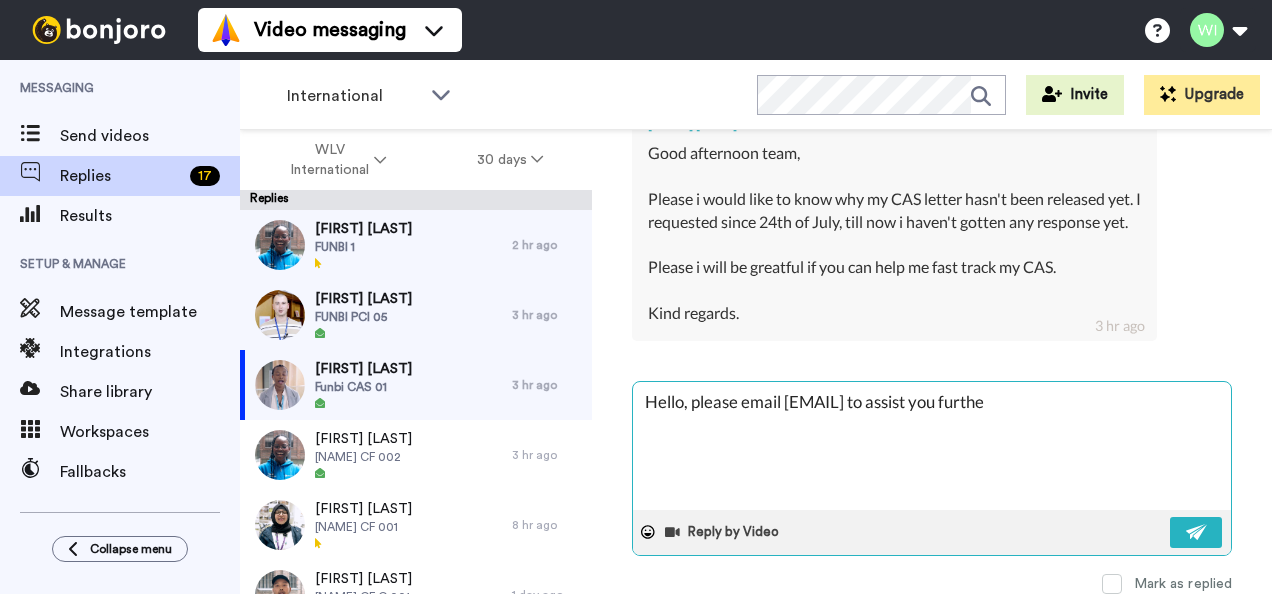 type on "x" 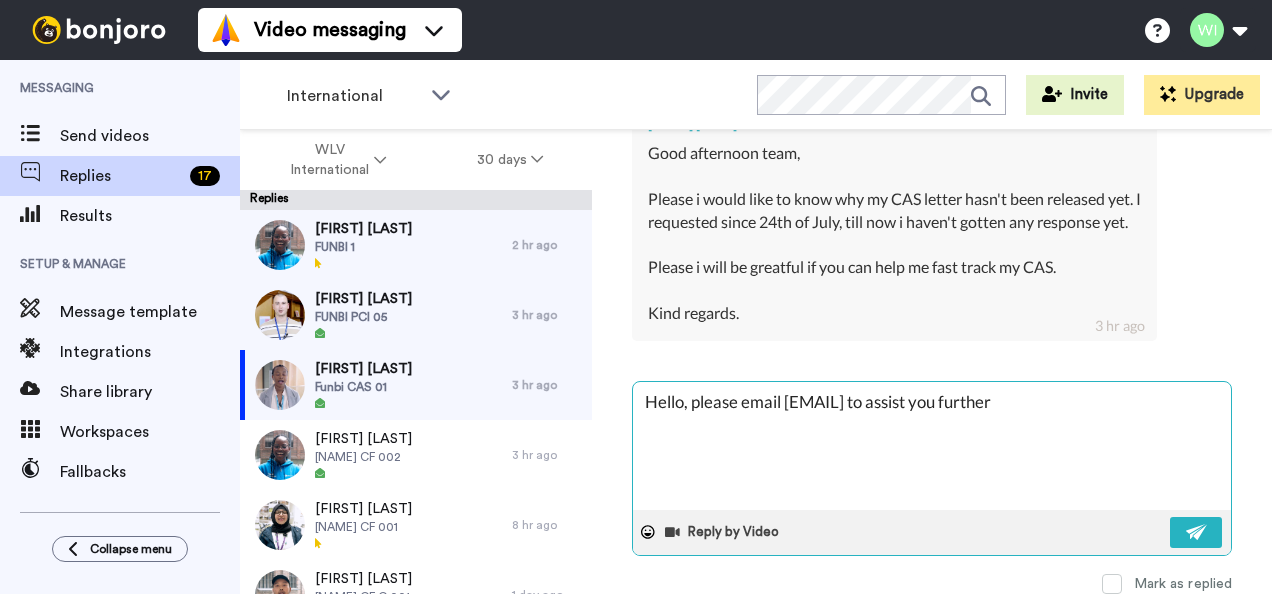 type on "x" 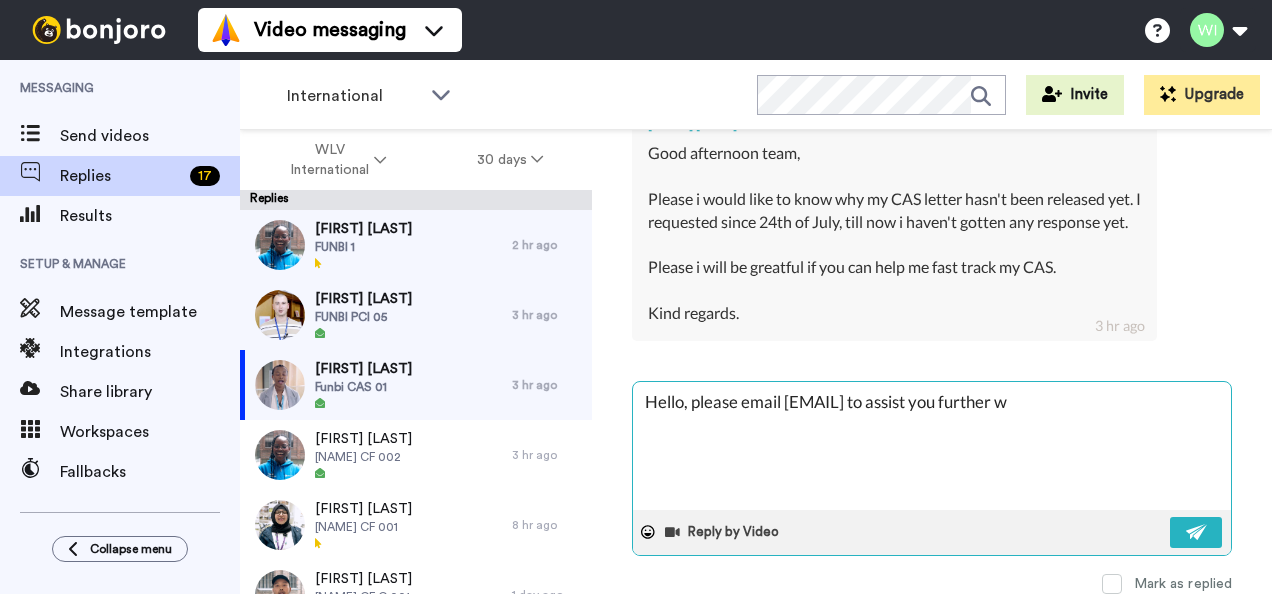 type on "x" 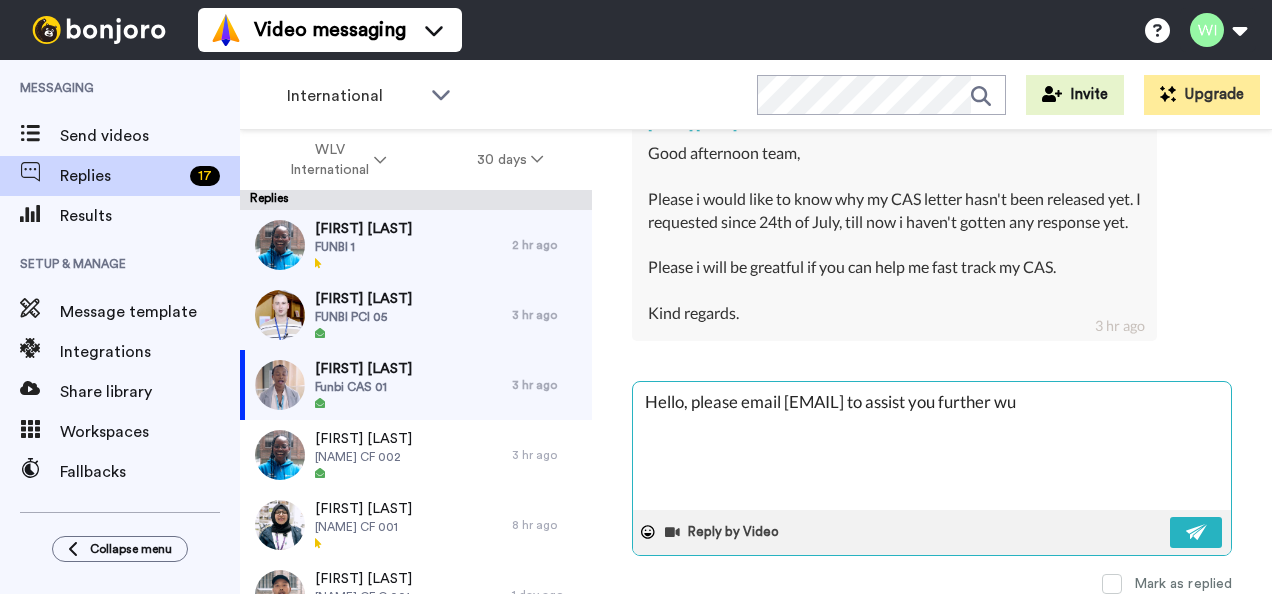 type on "x" 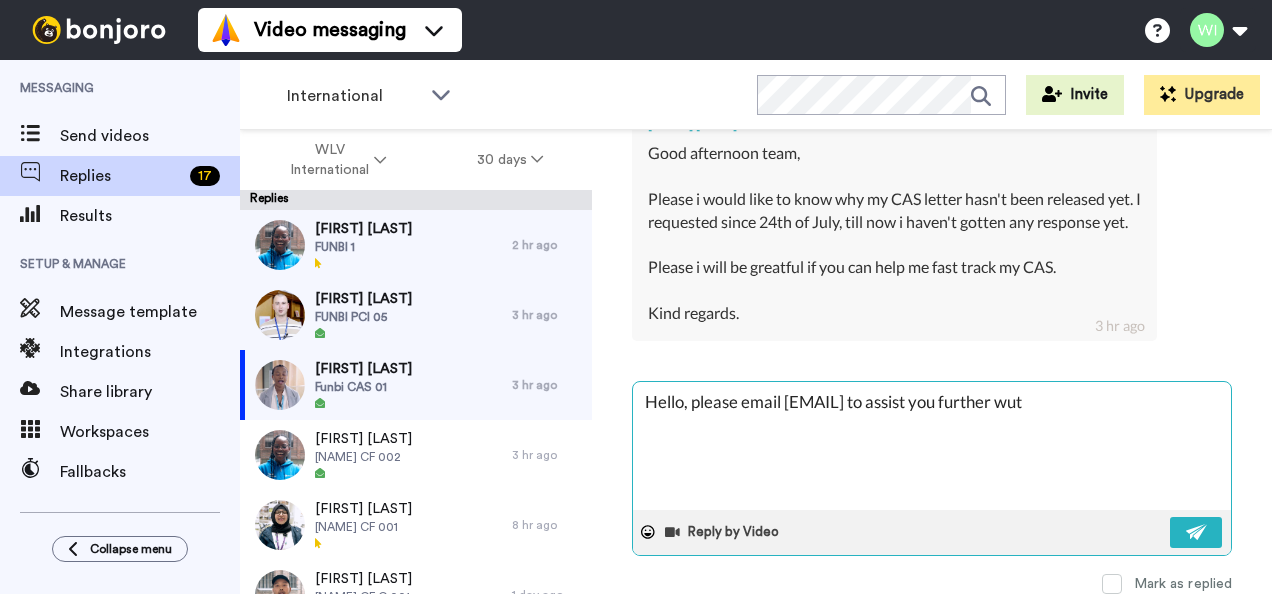 type on "x" 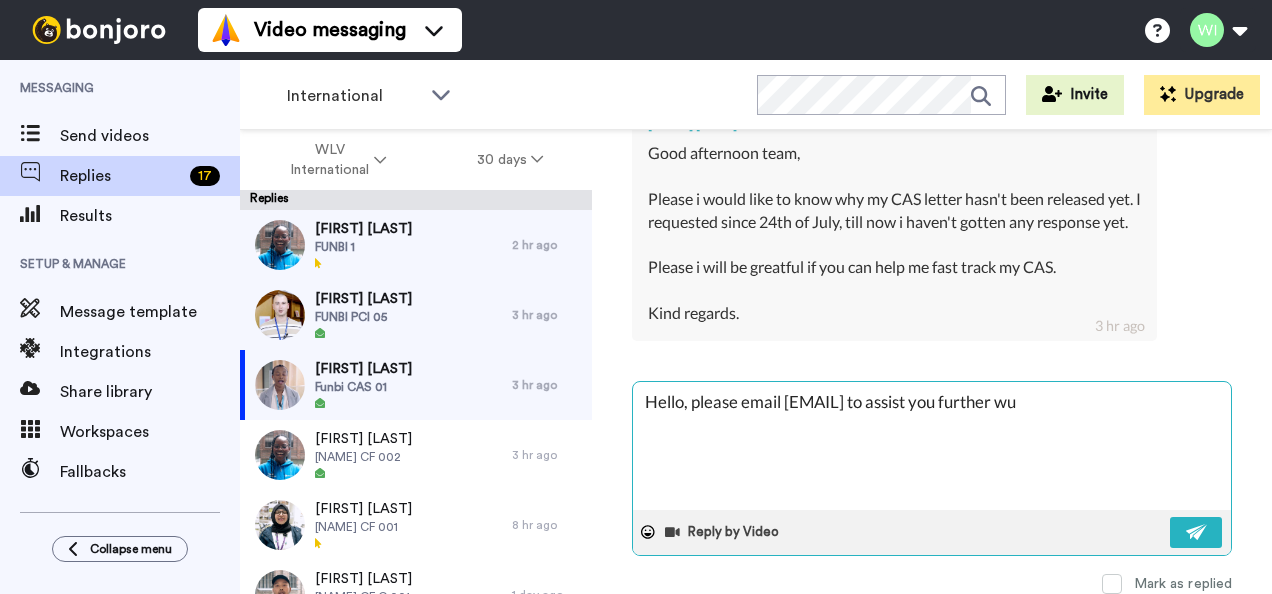 type on "x" 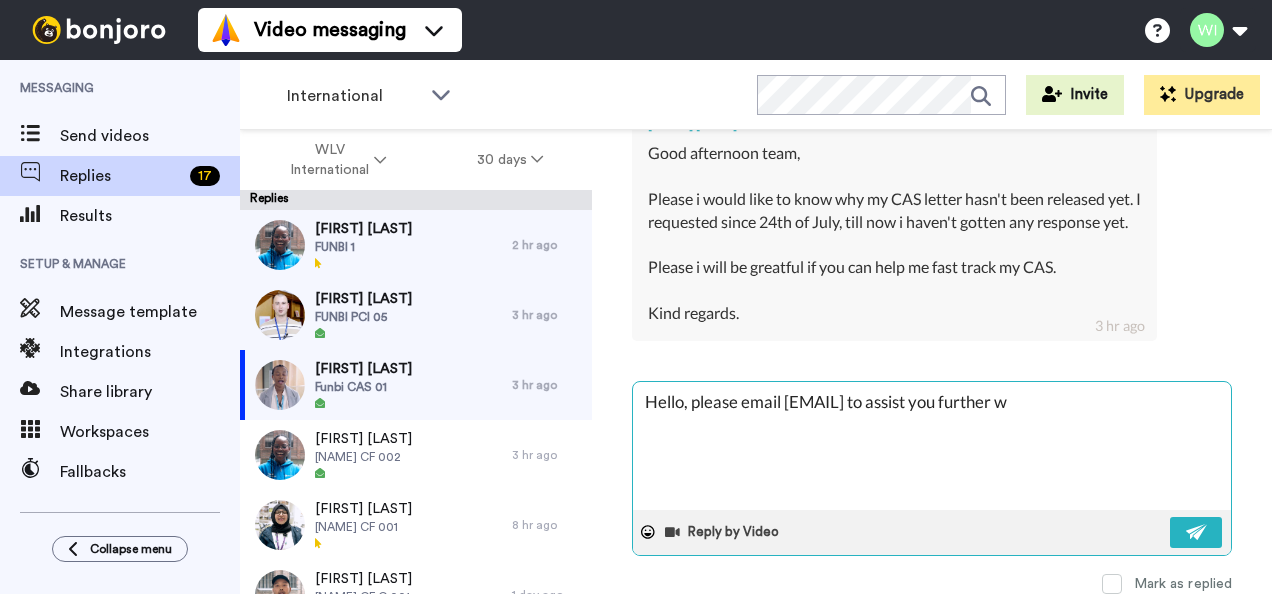 type on "x" 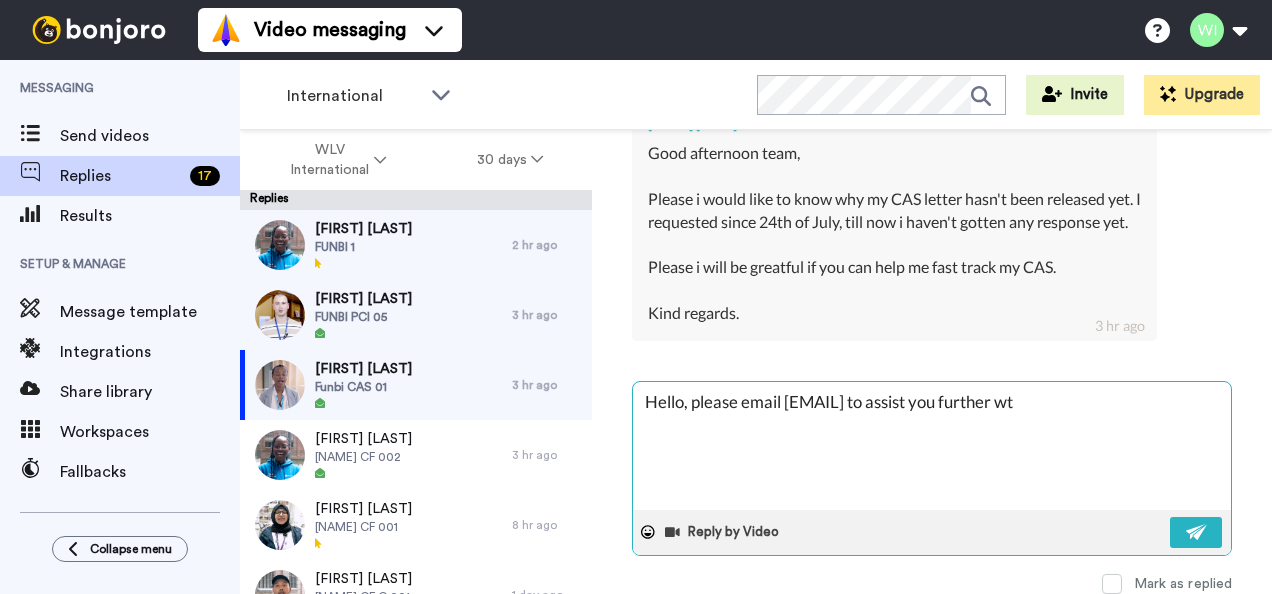 type on "x" 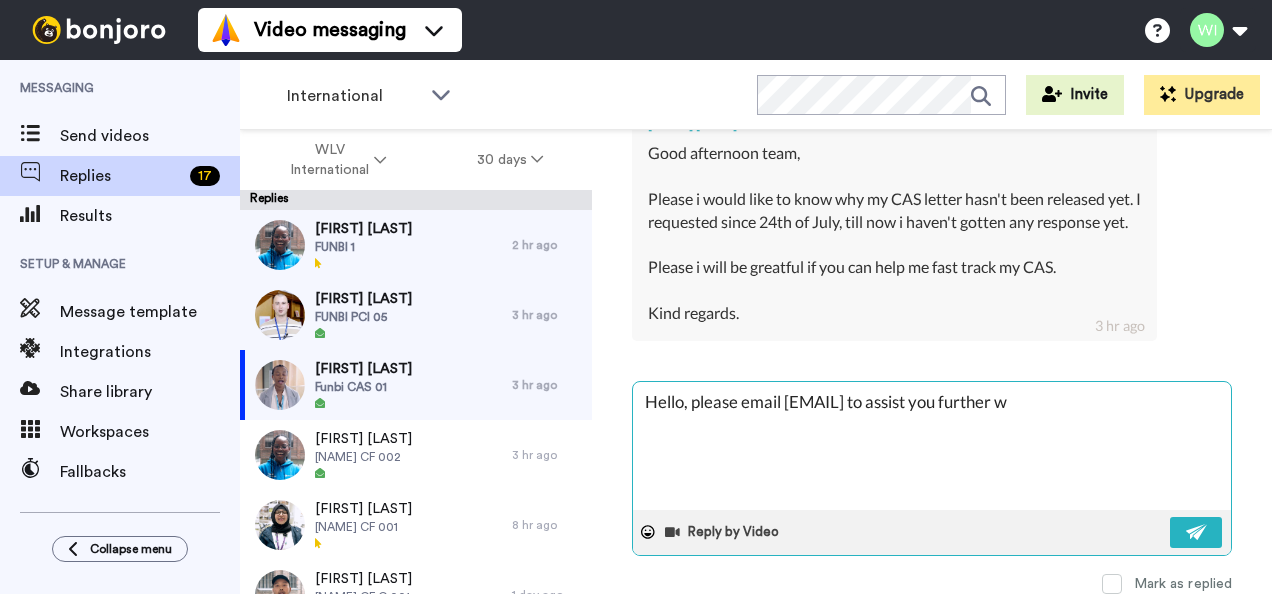 type on "x" 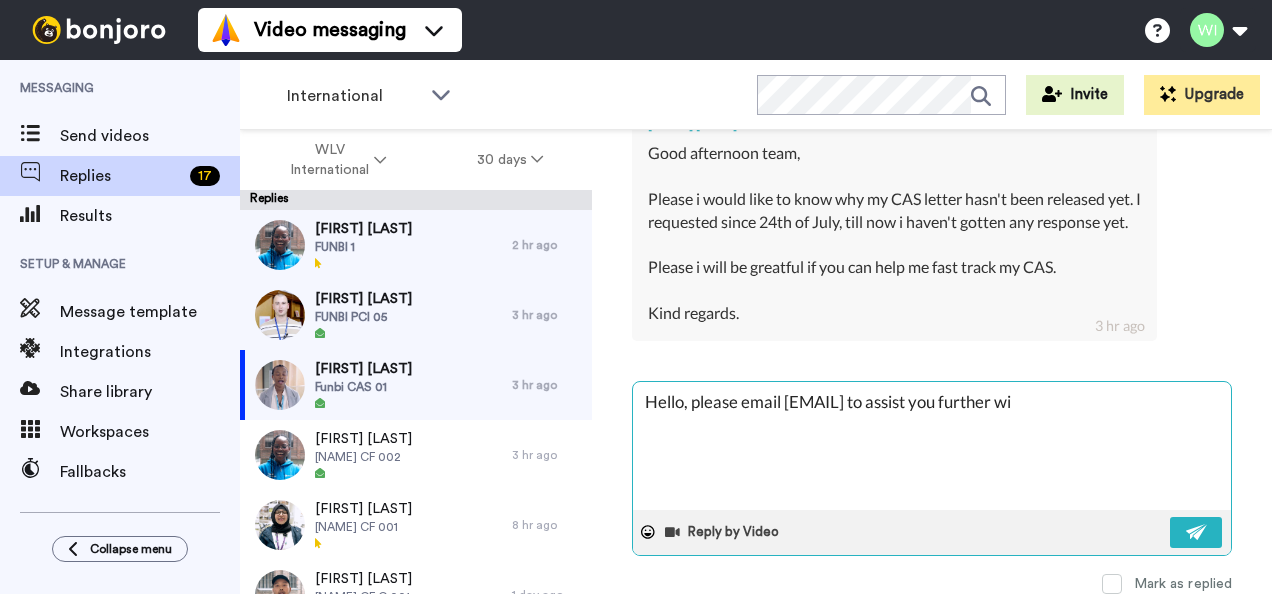 type on "x" 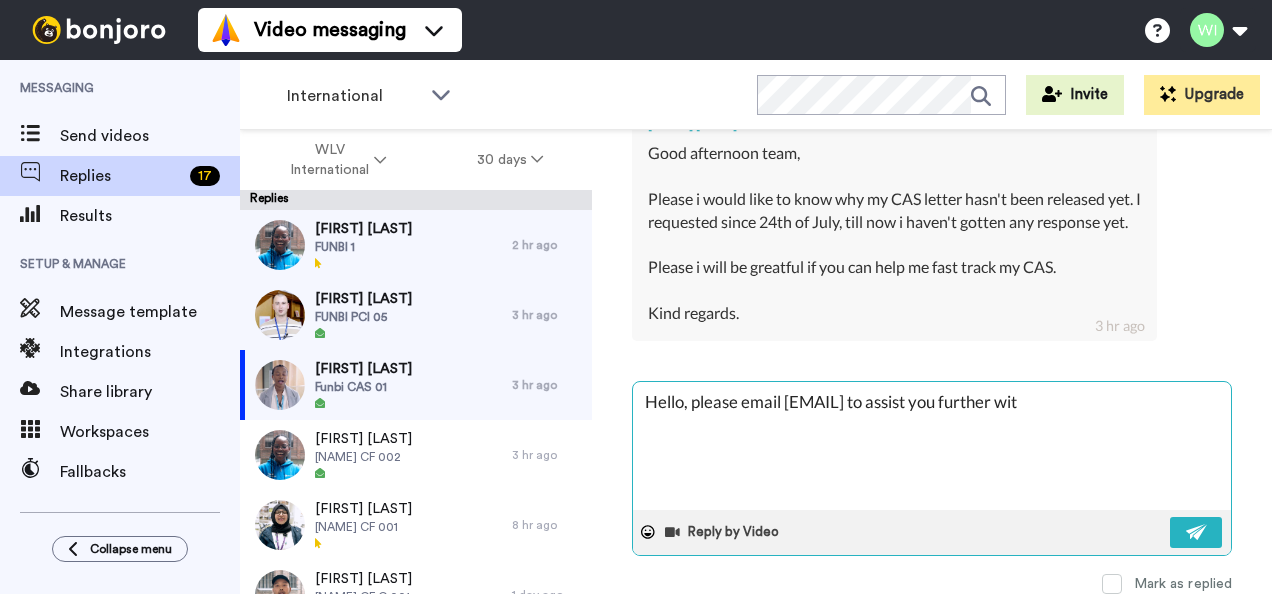 type on "x" 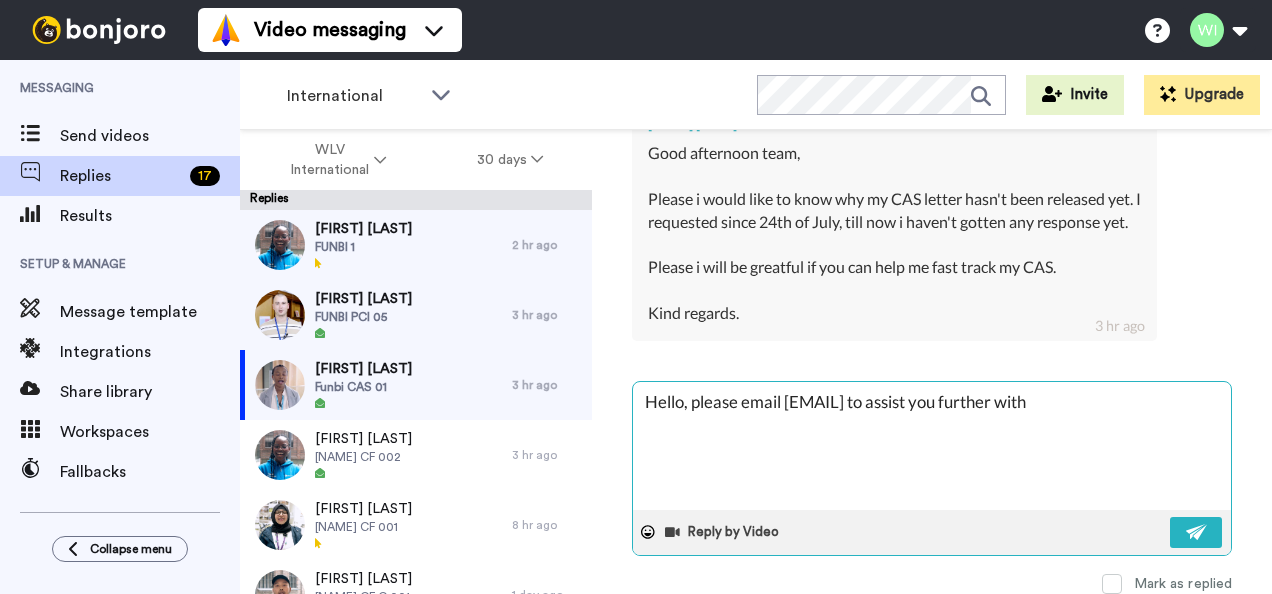 type on "x" 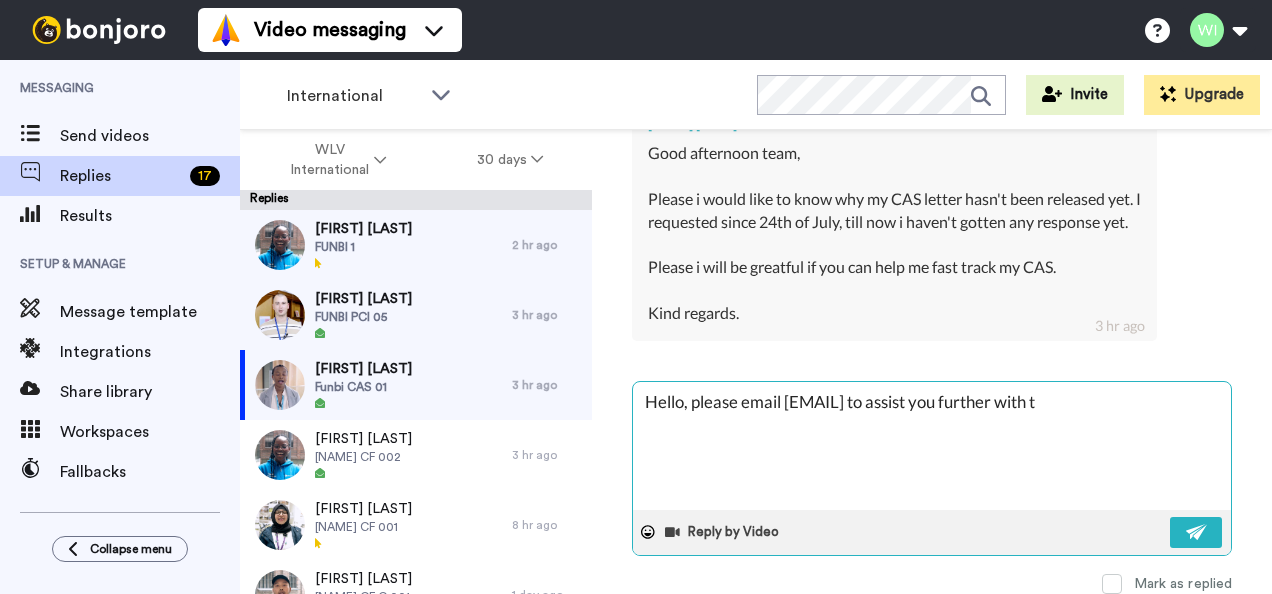 type on "x" 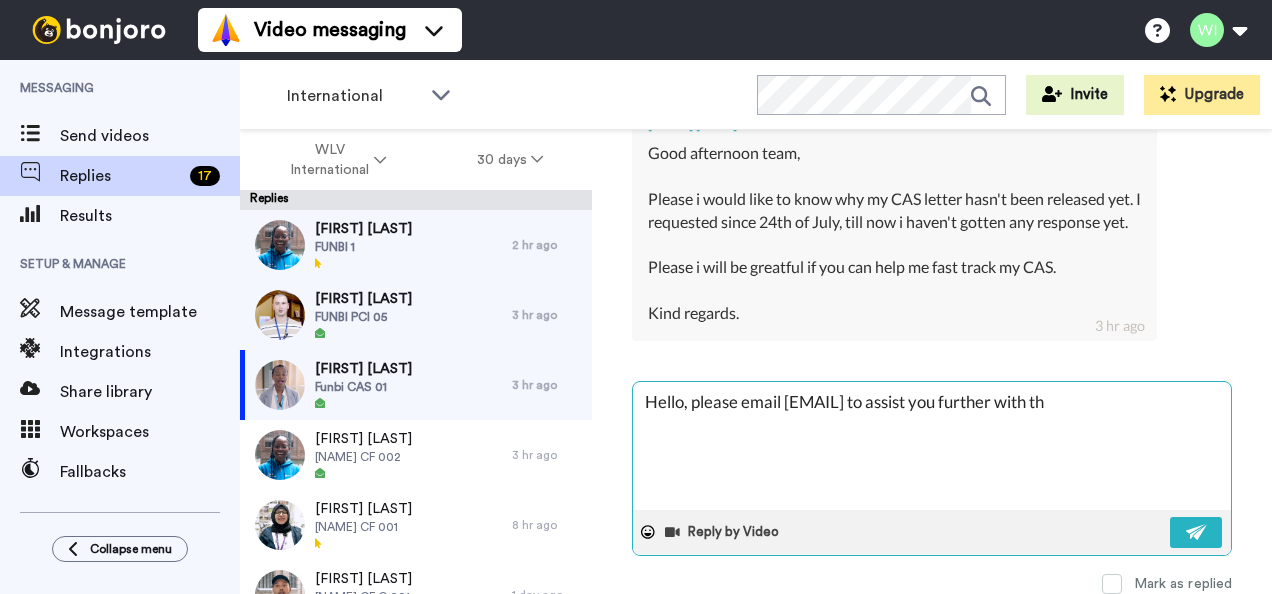 type on "x" 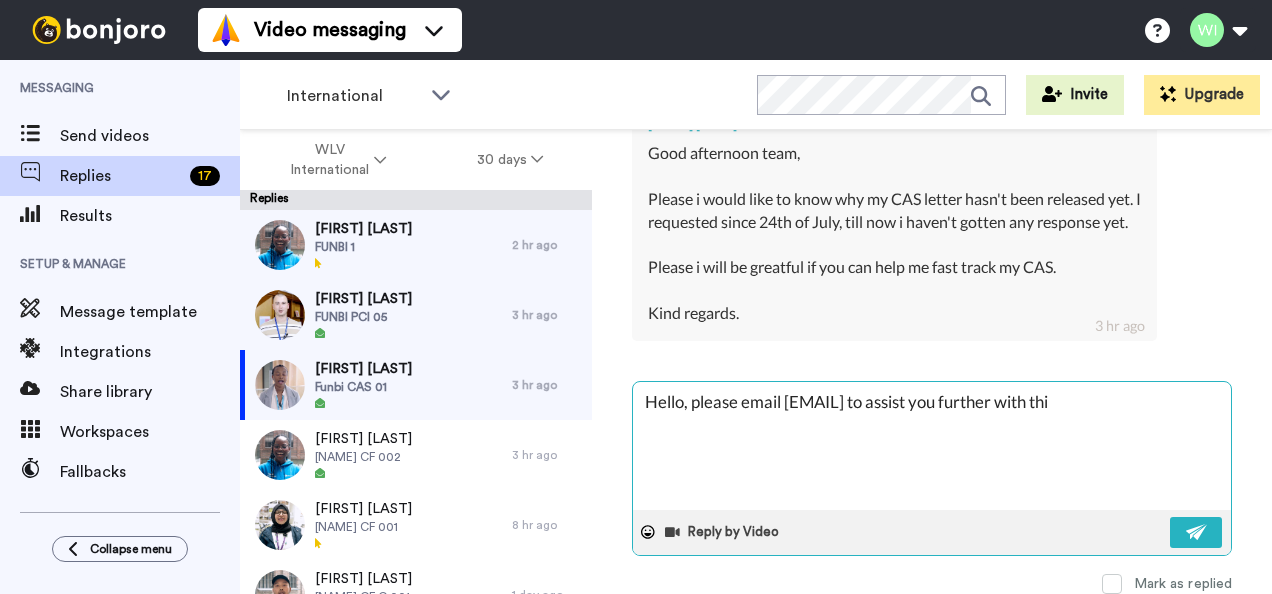 type on "x" 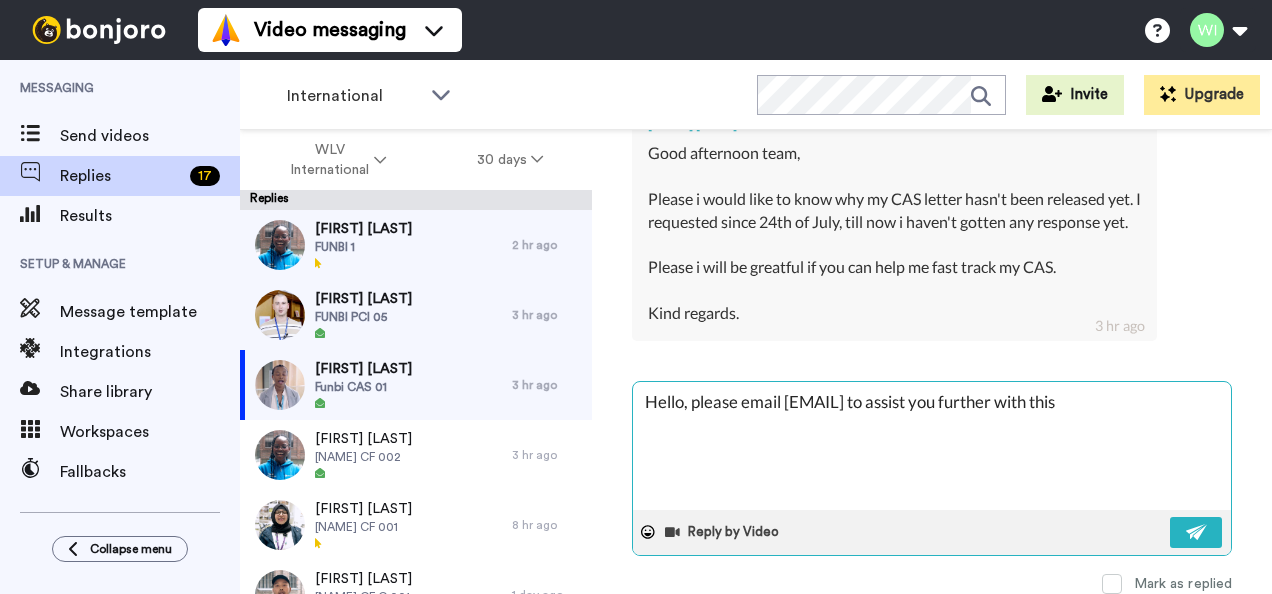 type on "x" 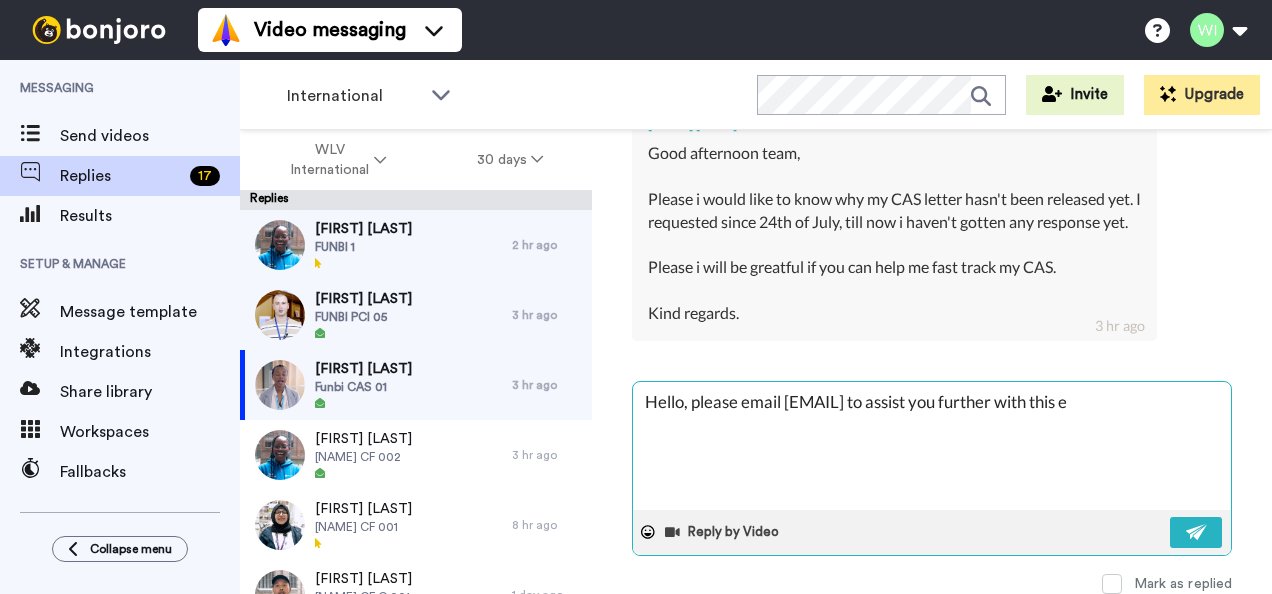 type on "x" 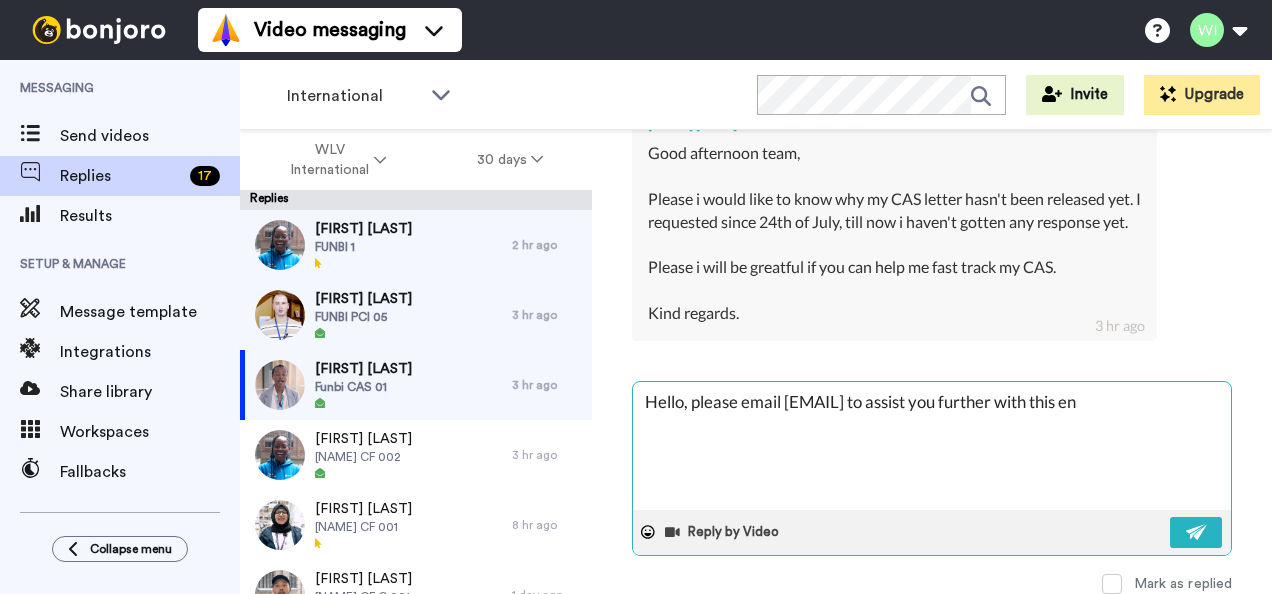 type on "x" 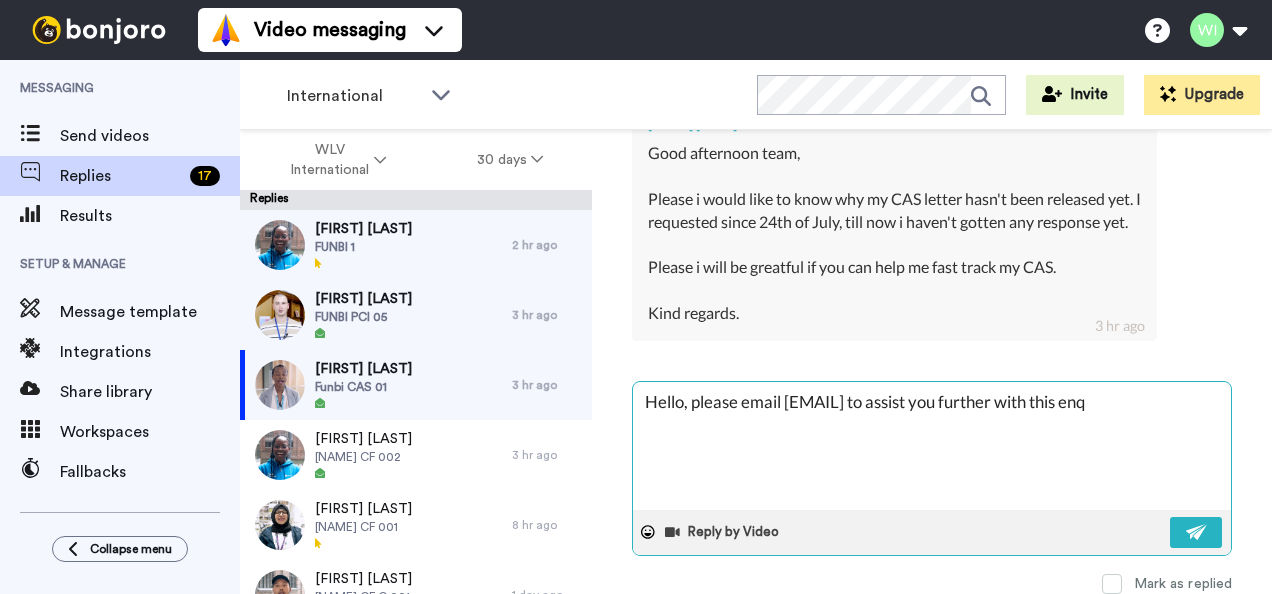 type on "Hello, please email [EMAIL] to assist you further with this enqu" 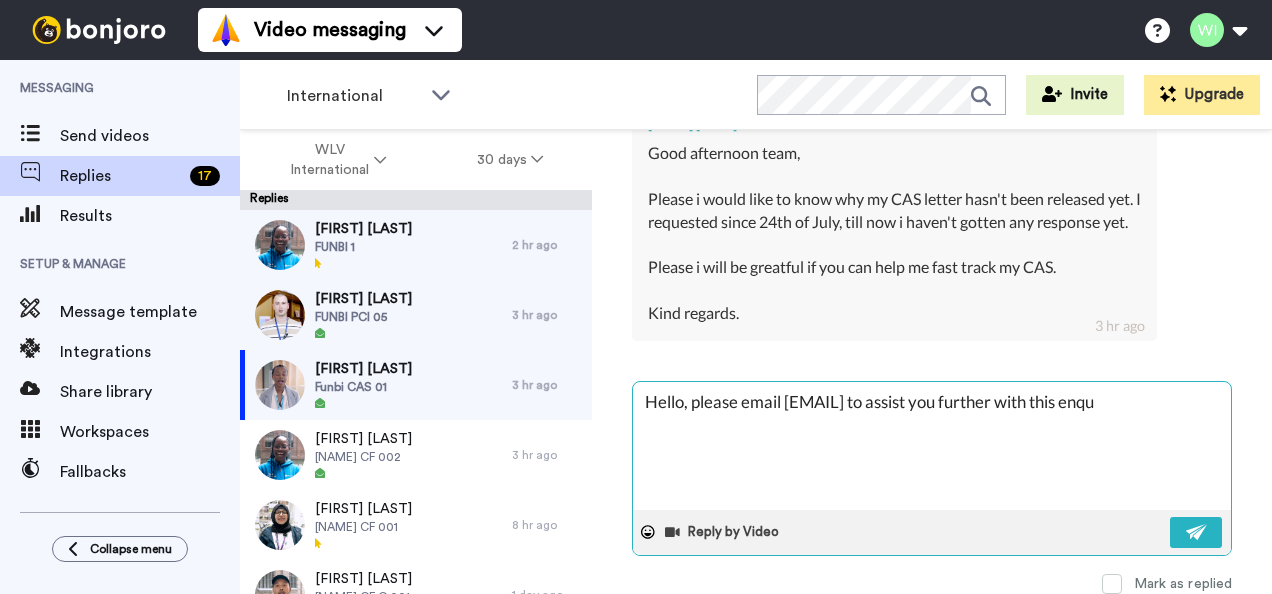 type on "x" 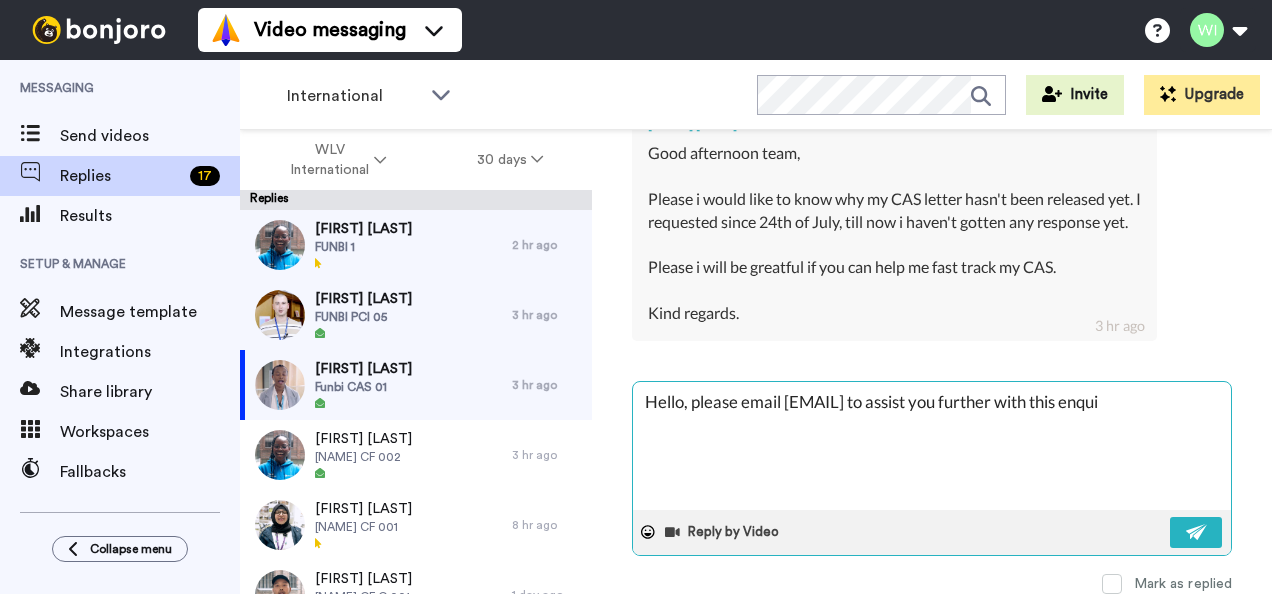 type on "x" 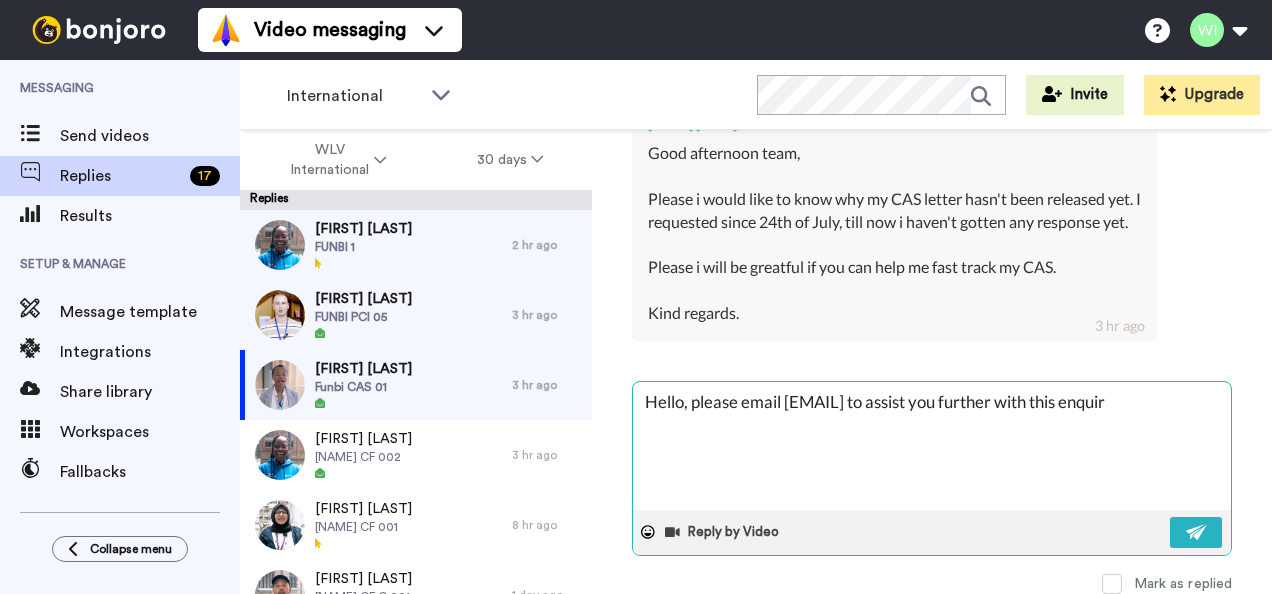 type on "x" 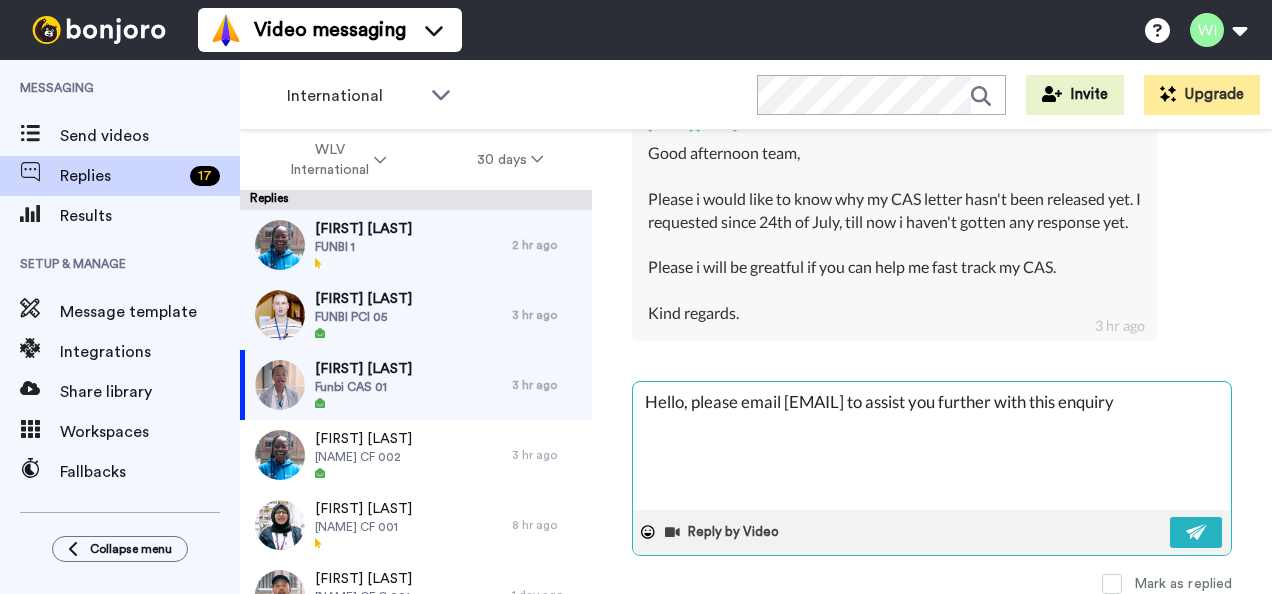 type on "x" 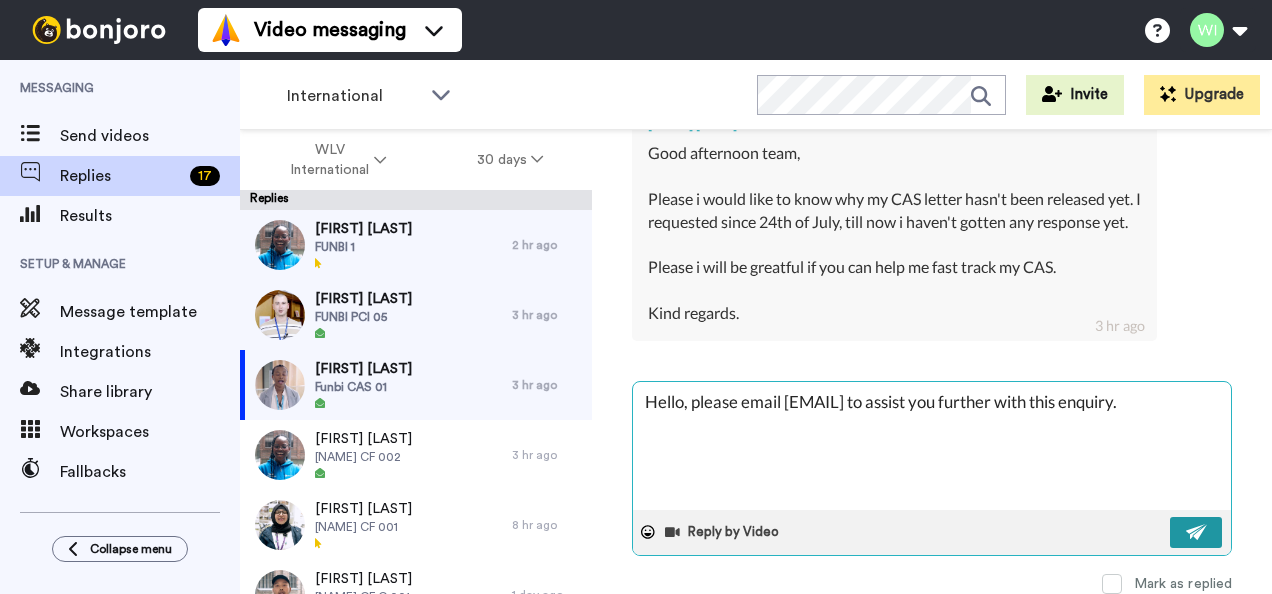type on "Hello, please email [EMAIL] to assist you further with this enquiry." 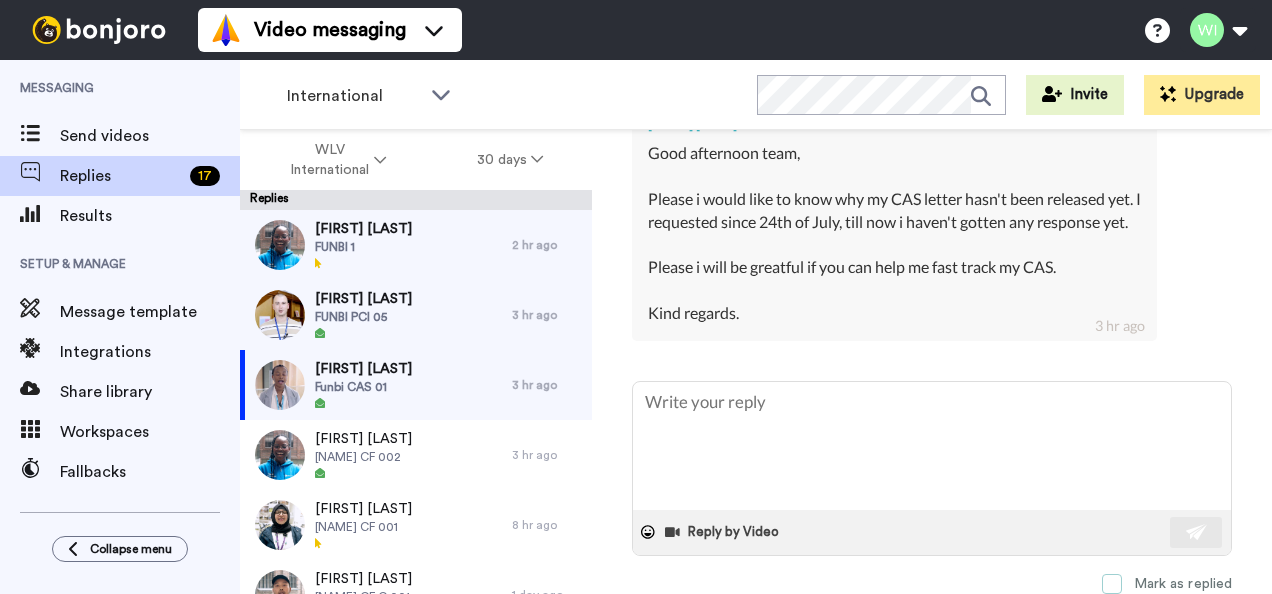 click at bounding box center [1112, 584] 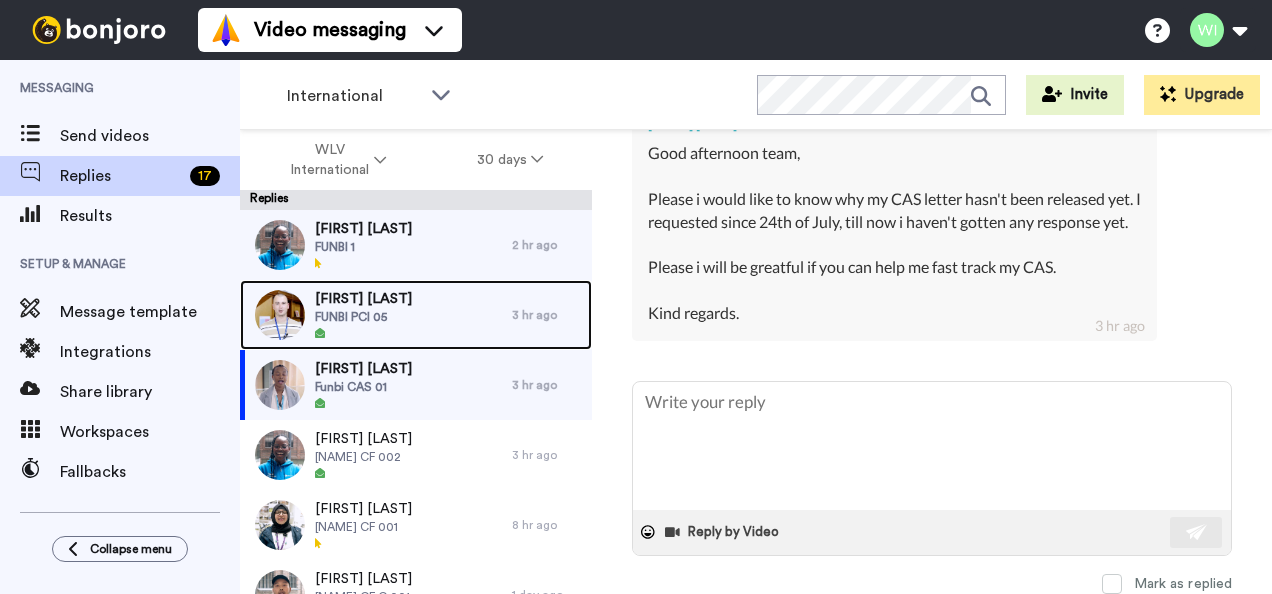 click on "[FIRST] [LAST] FUNBI PCI 05" at bounding box center (376, 315) 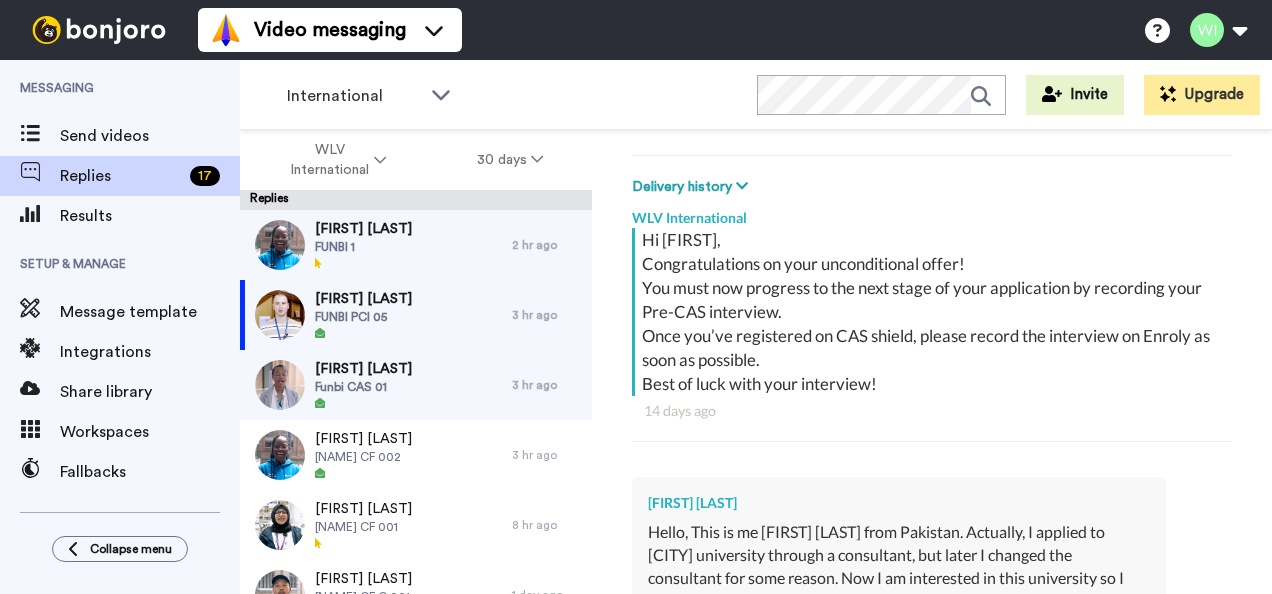 scroll, scrollTop: 552, scrollLeft: 0, axis: vertical 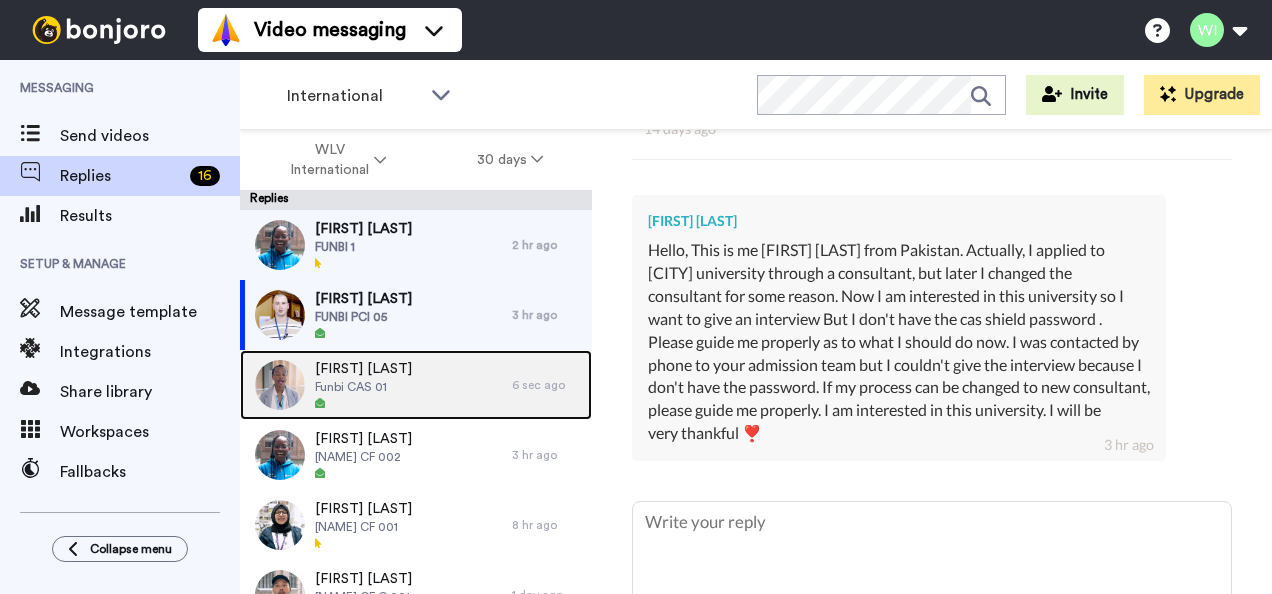 click on "[FIRST] [LAST]" at bounding box center [363, 369] 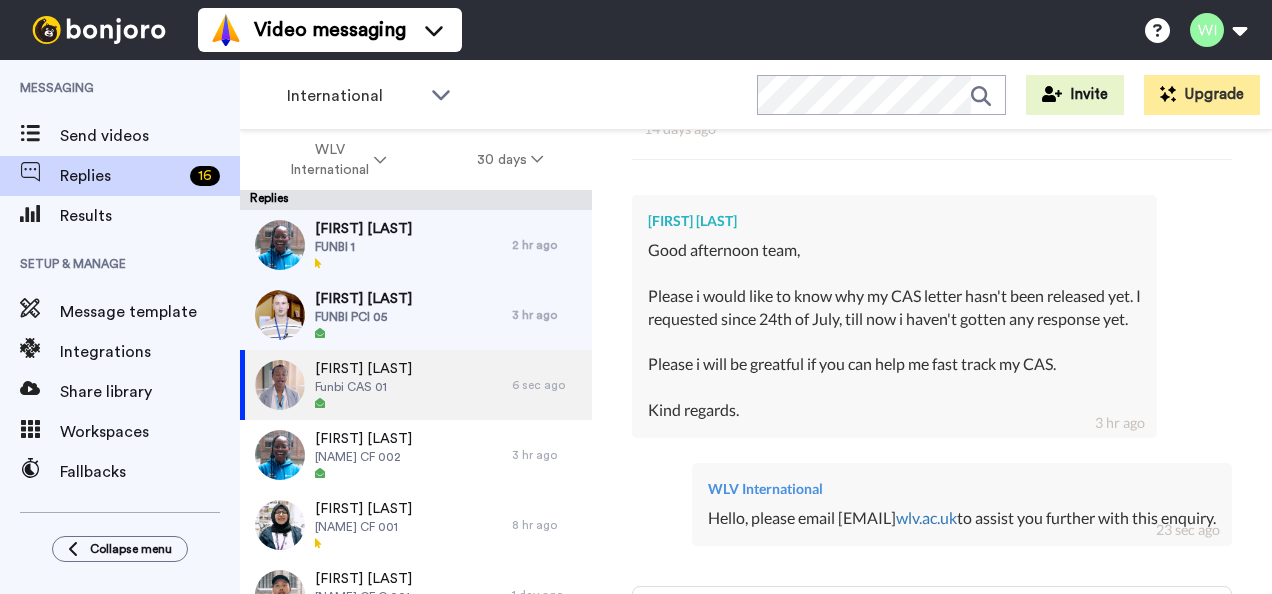 drag, startPoint x: 664, startPoint y: 514, endPoint x: 746, endPoint y: 548, distance: 88.76936 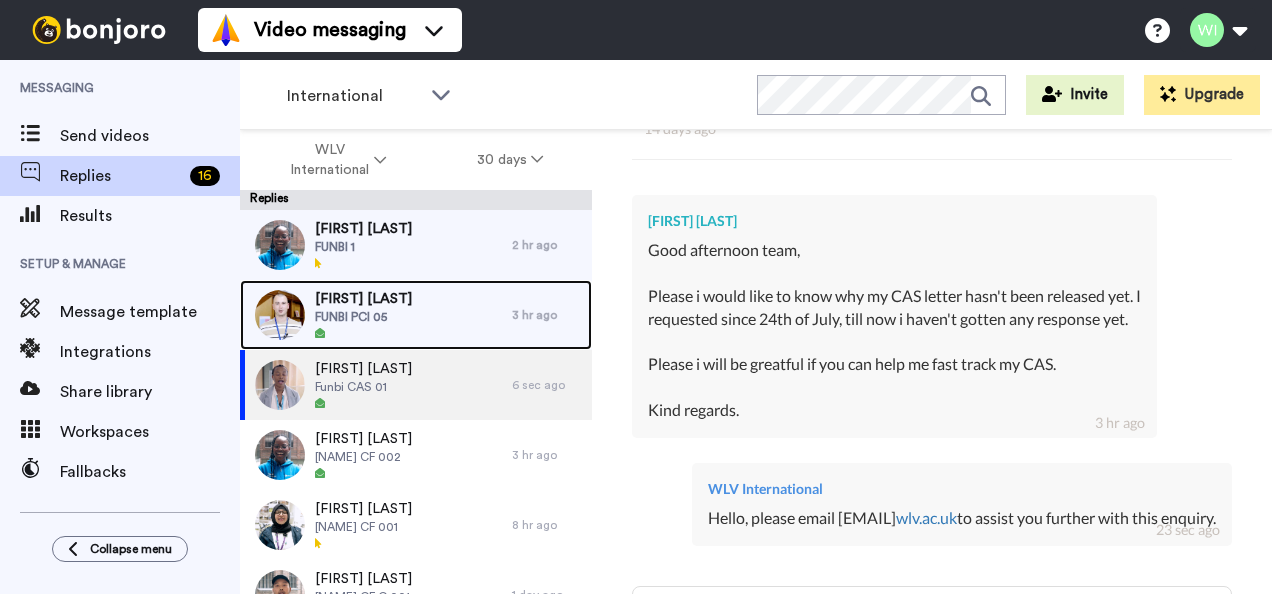 click on "[FIRST] [LAST]" at bounding box center [363, 299] 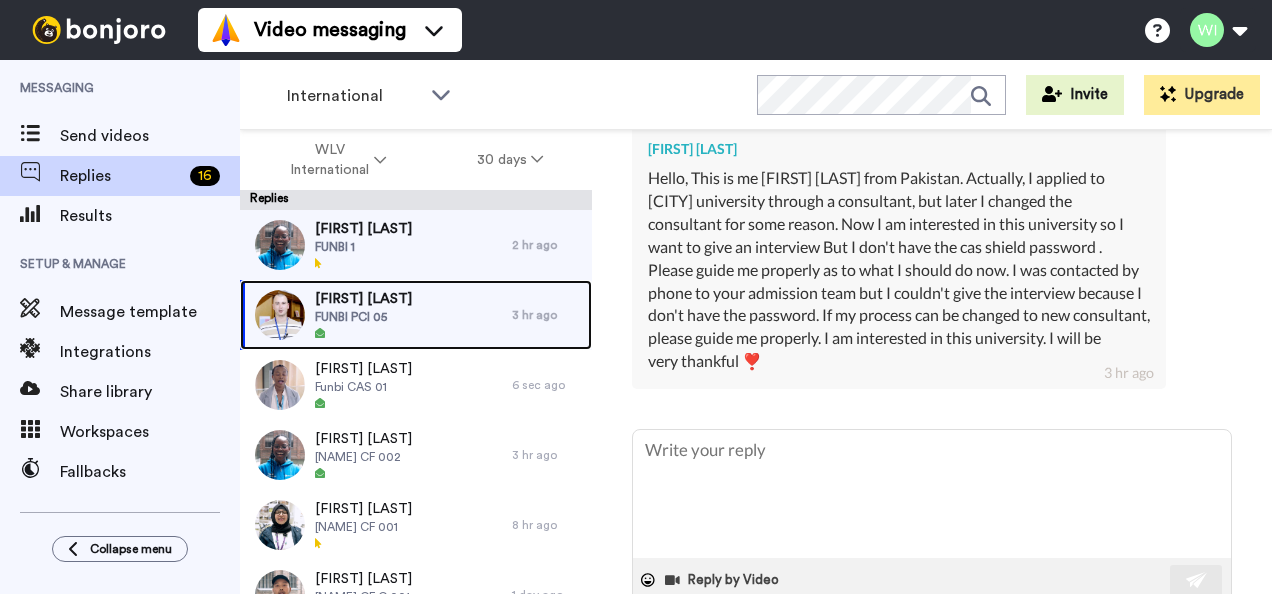 scroll, scrollTop: 552, scrollLeft: 0, axis: vertical 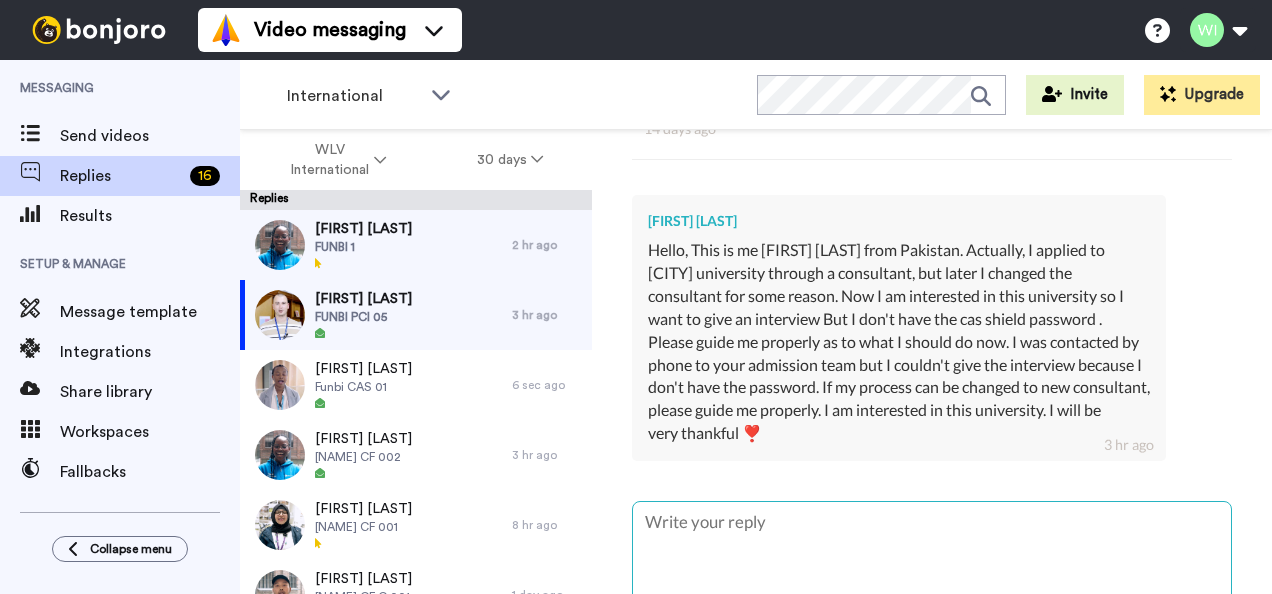 click at bounding box center [932, 566] 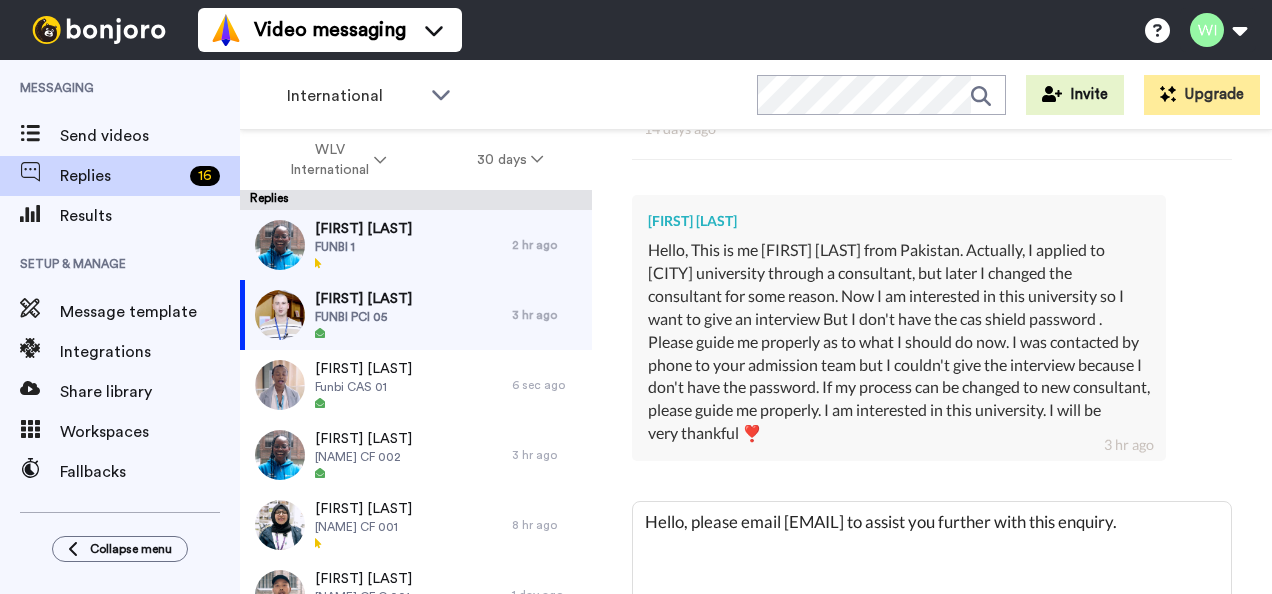 scroll, scrollTop: 681, scrollLeft: 0, axis: vertical 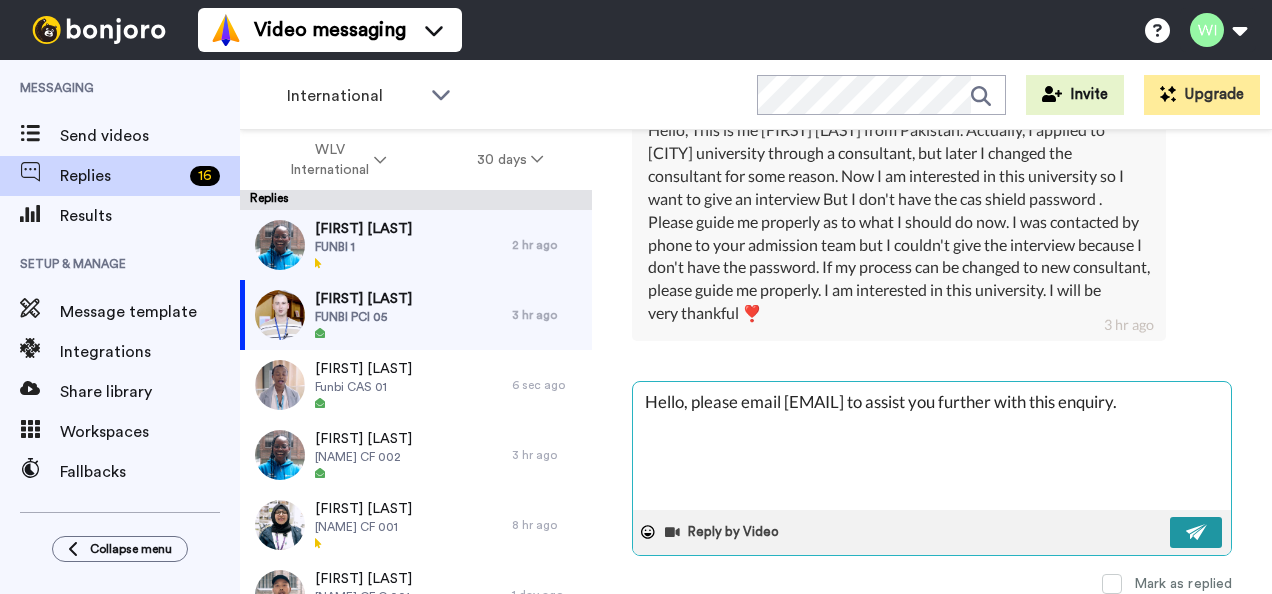 type on "Hello, please email [EMAIL] to assist you further with this enquiry." 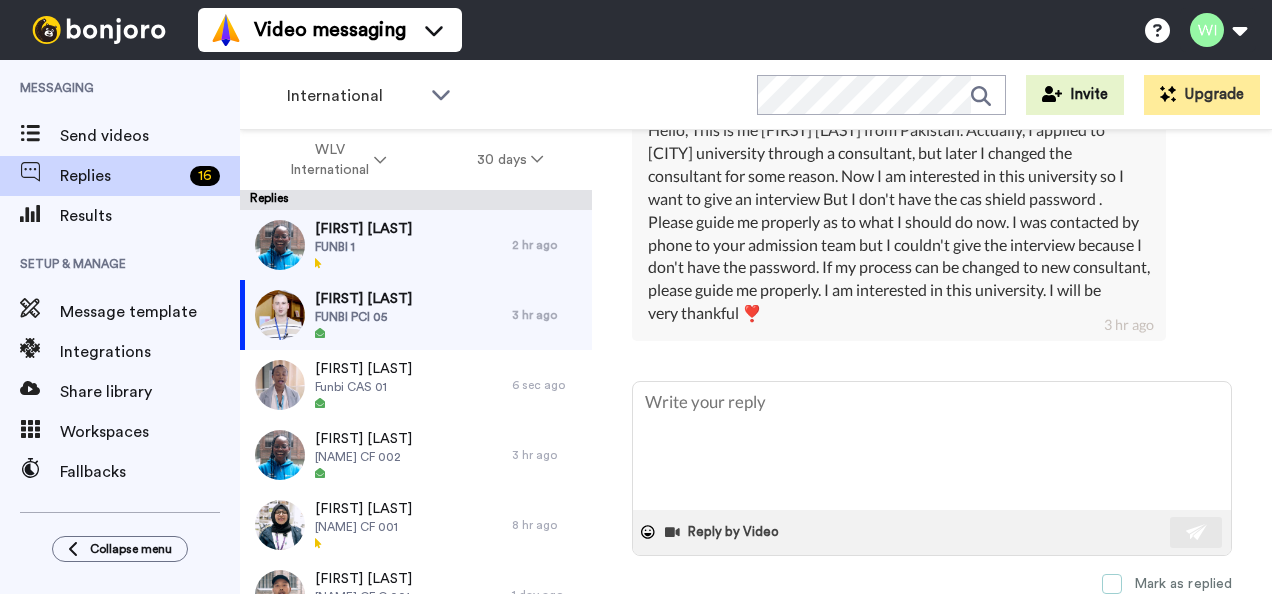 click at bounding box center [1112, 584] 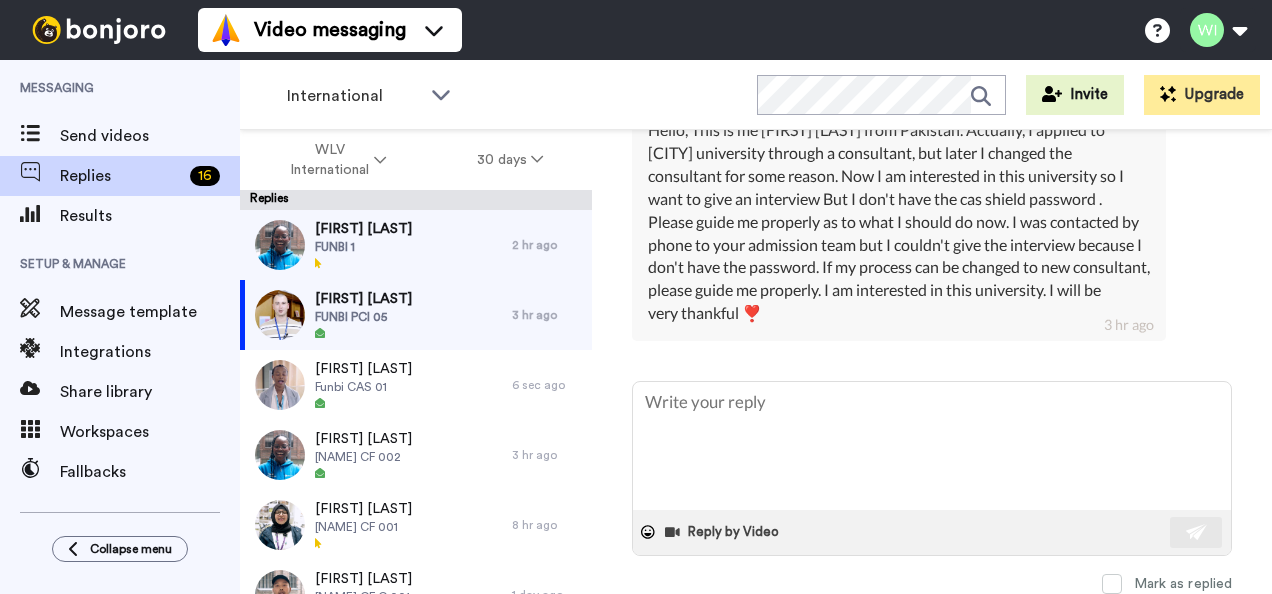 scroll, scrollTop: 812, scrollLeft: 0, axis: vertical 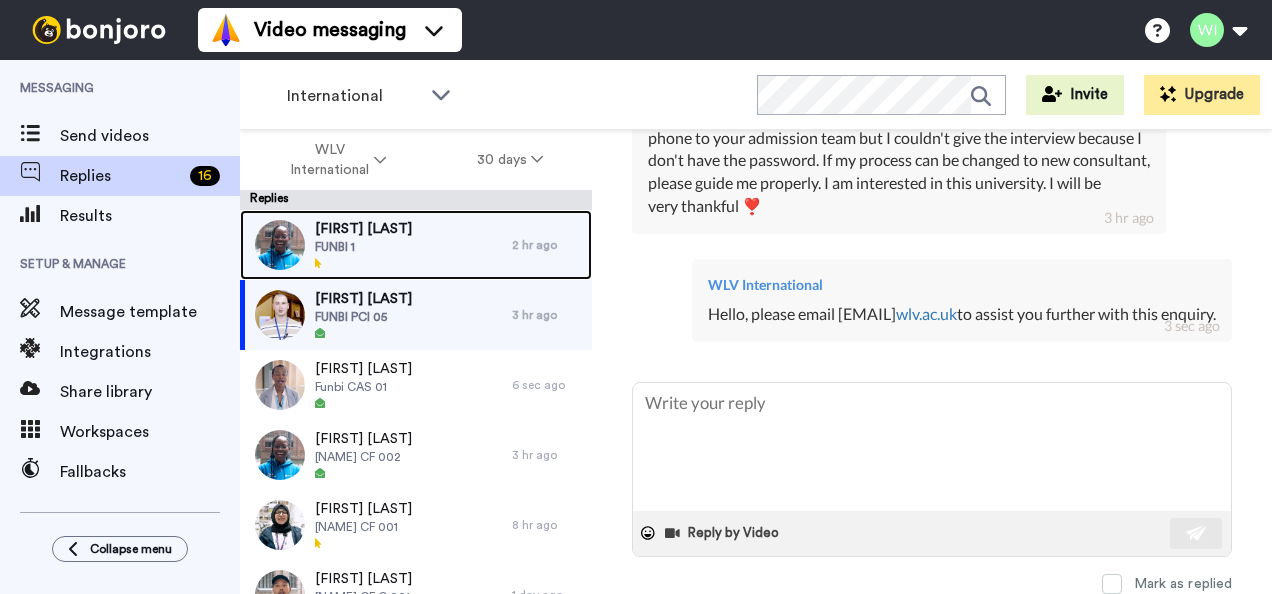 click on "[FIRST] [LAST] FUNBI 1" at bounding box center [376, 245] 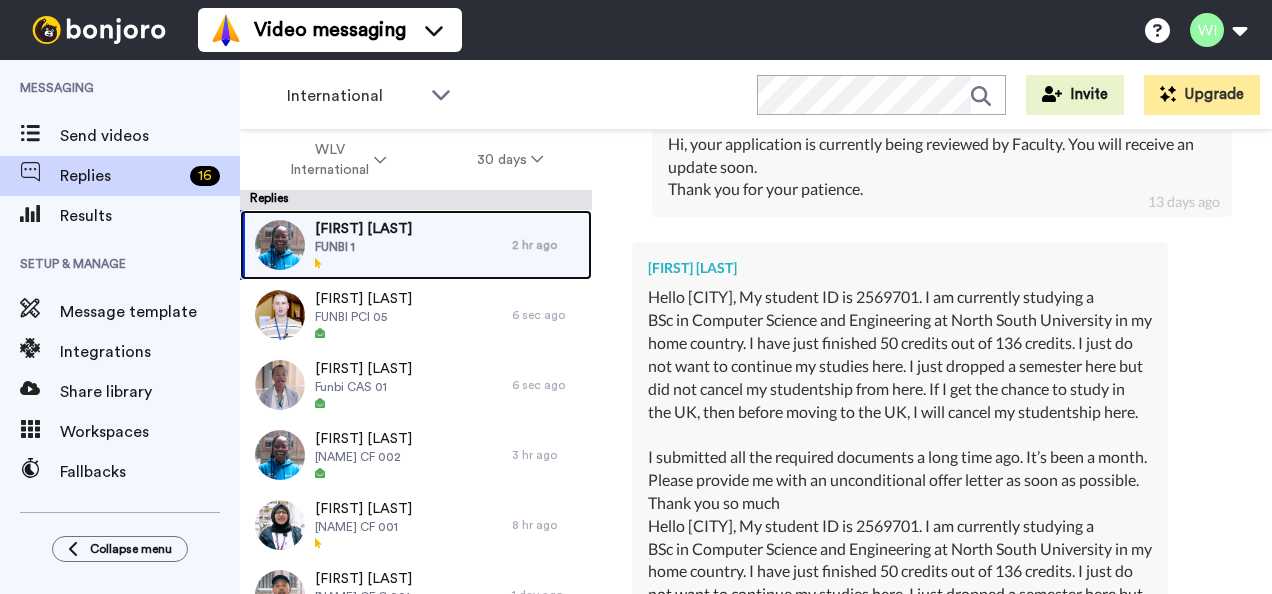 scroll, scrollTop: 1035, scrollLeft: 0, axis: vertical 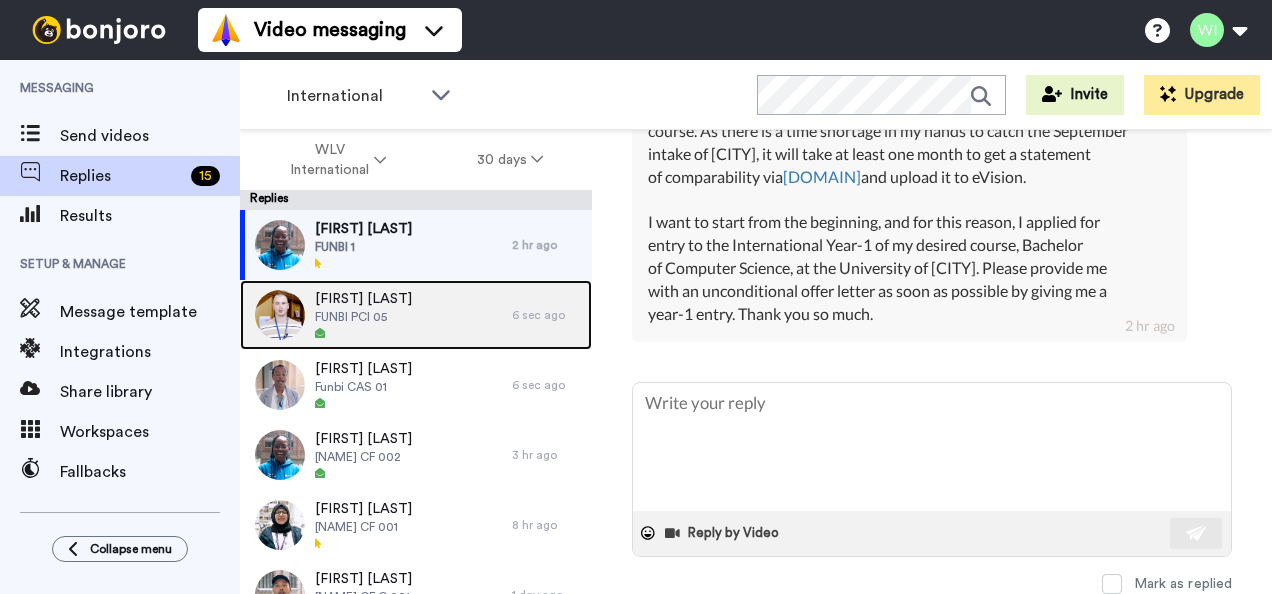 click at bounding box center [363, 334] 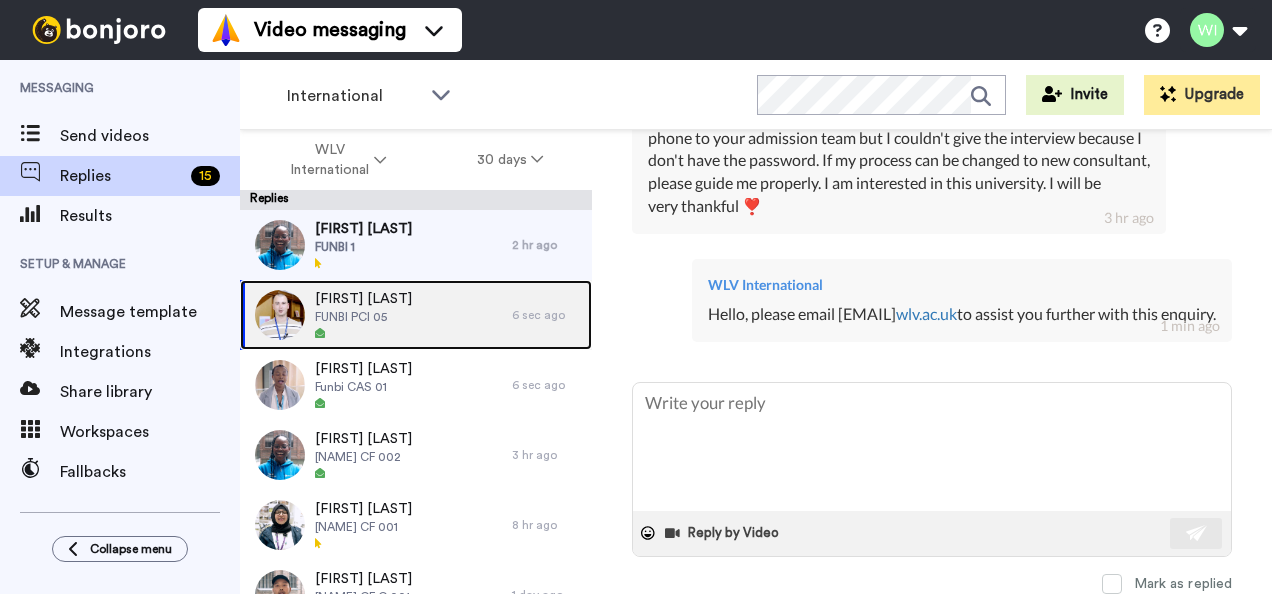 scroll, scrollTop: 812, scrollLeft: 0, axis: vertical 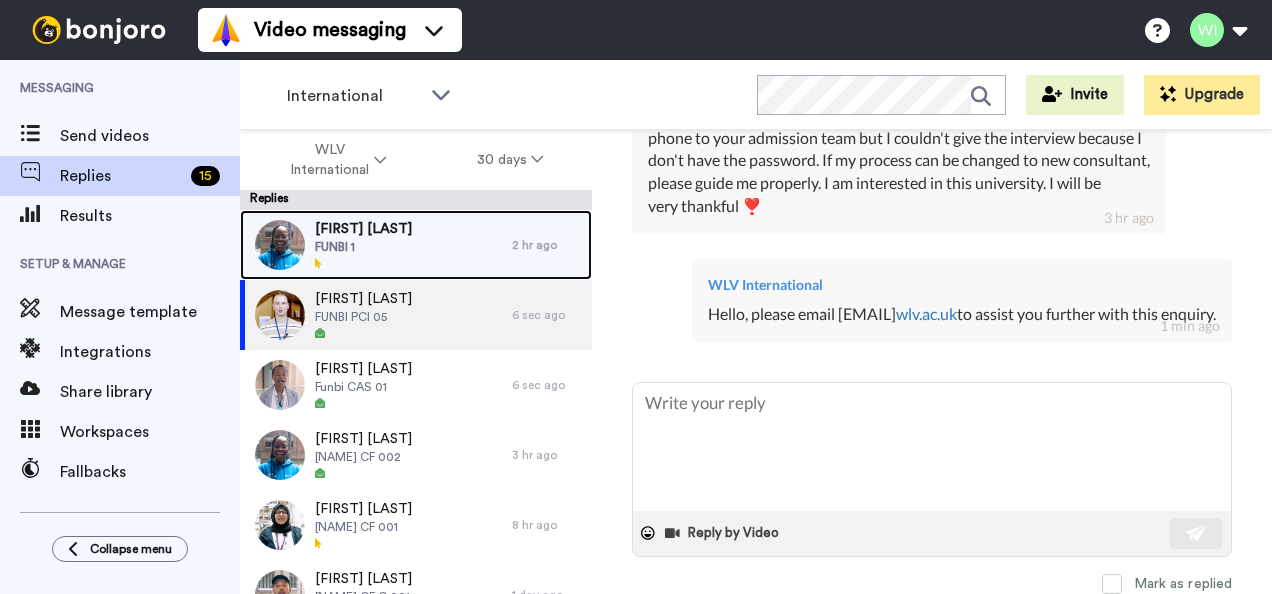 click on "[FIRST] [LAST] FUNBI 1" at bounding box center [376, 245] 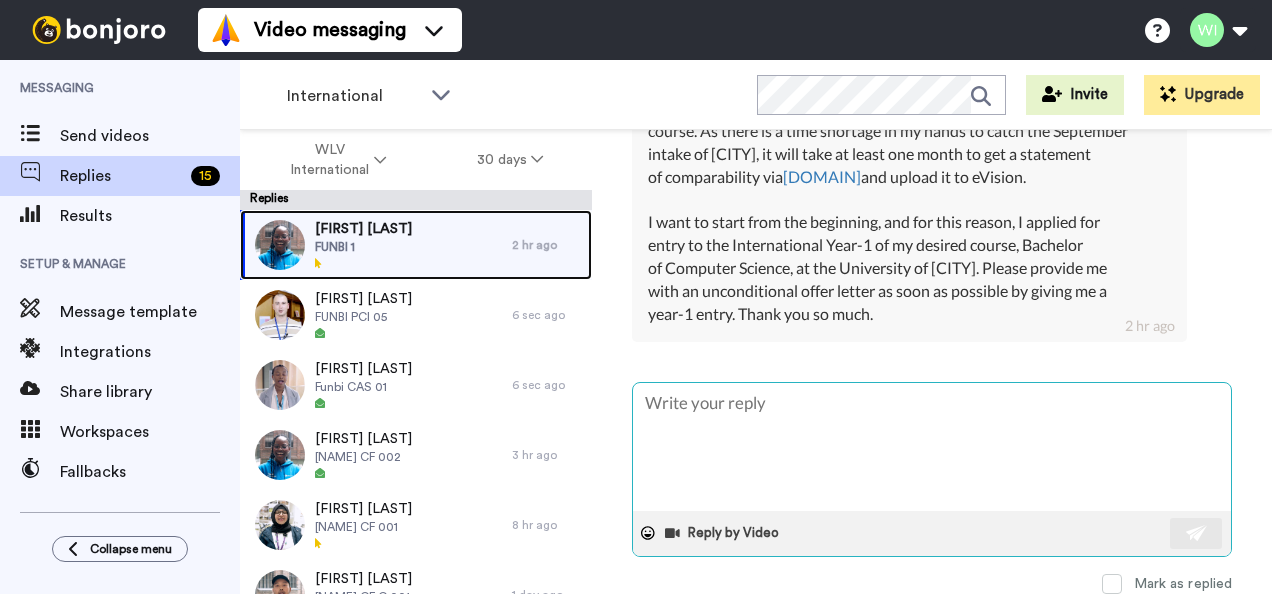 scroll, scrollTop: 2660, scrollLeft: 0, axis: vertical 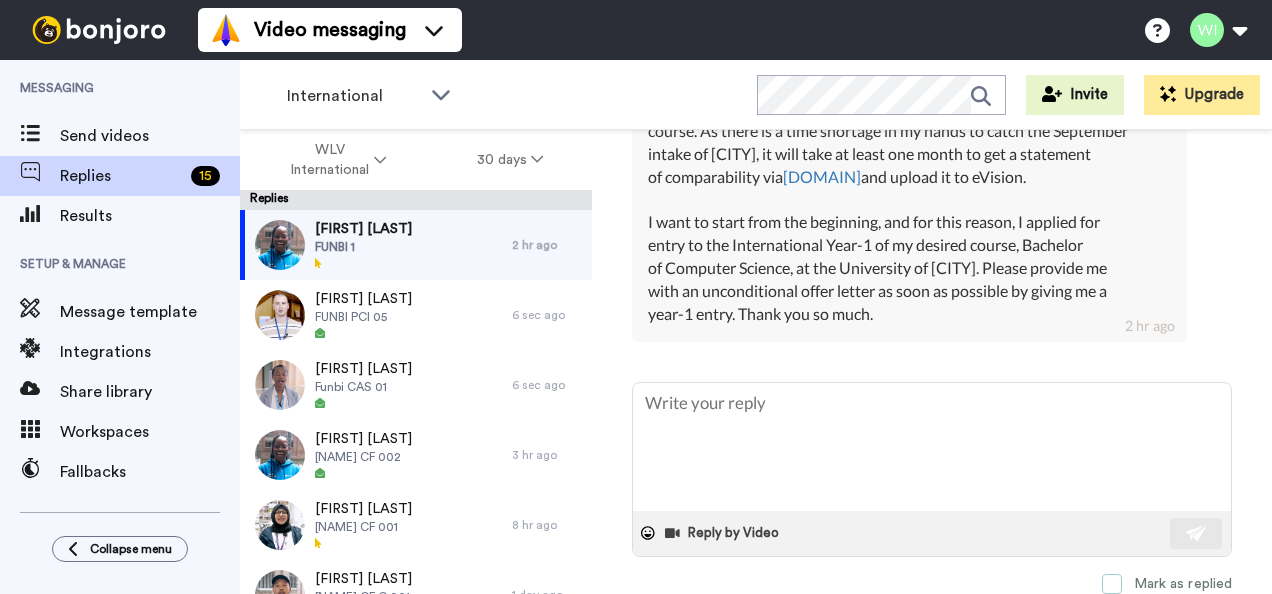 click at bounding box center [1112, 584] 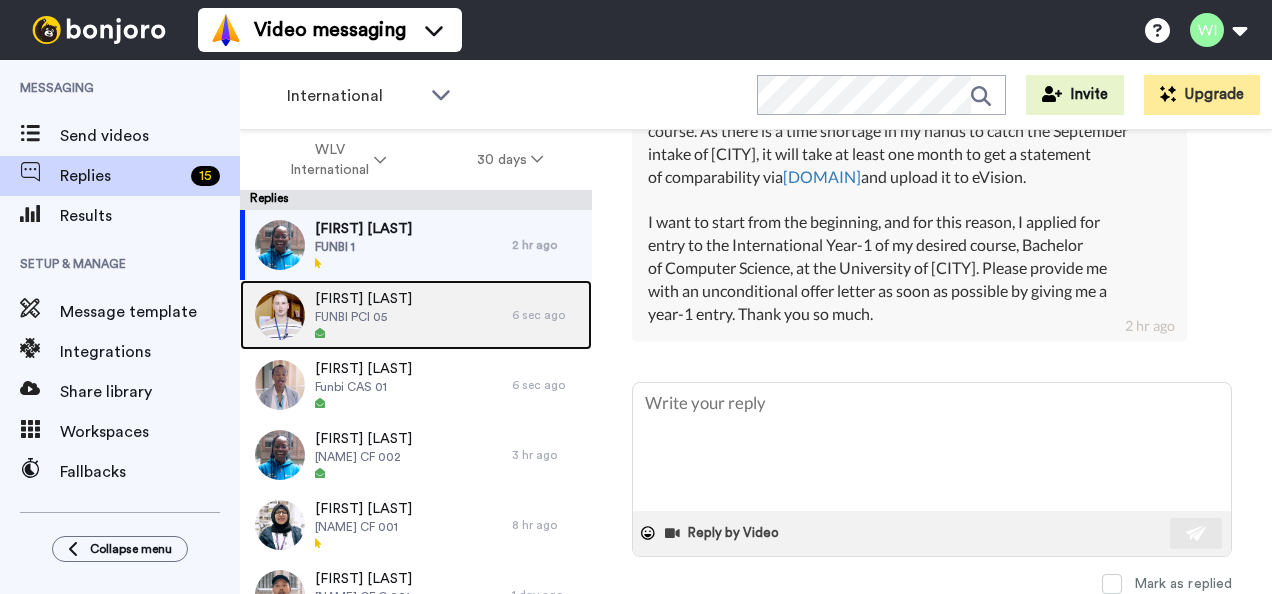 click on "[FIRST] [LAST] FUNBI PCI 05" at bounding box center (363, 315) 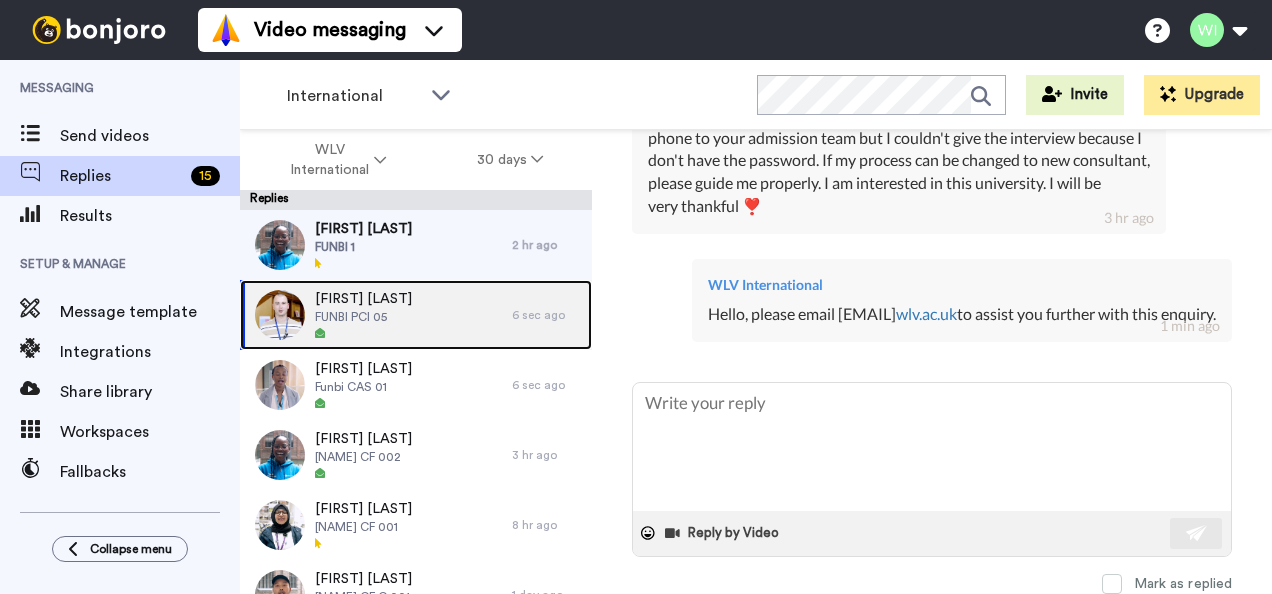 scroll, scrollTop: 812, scrollLeft: 0, axis: vertical 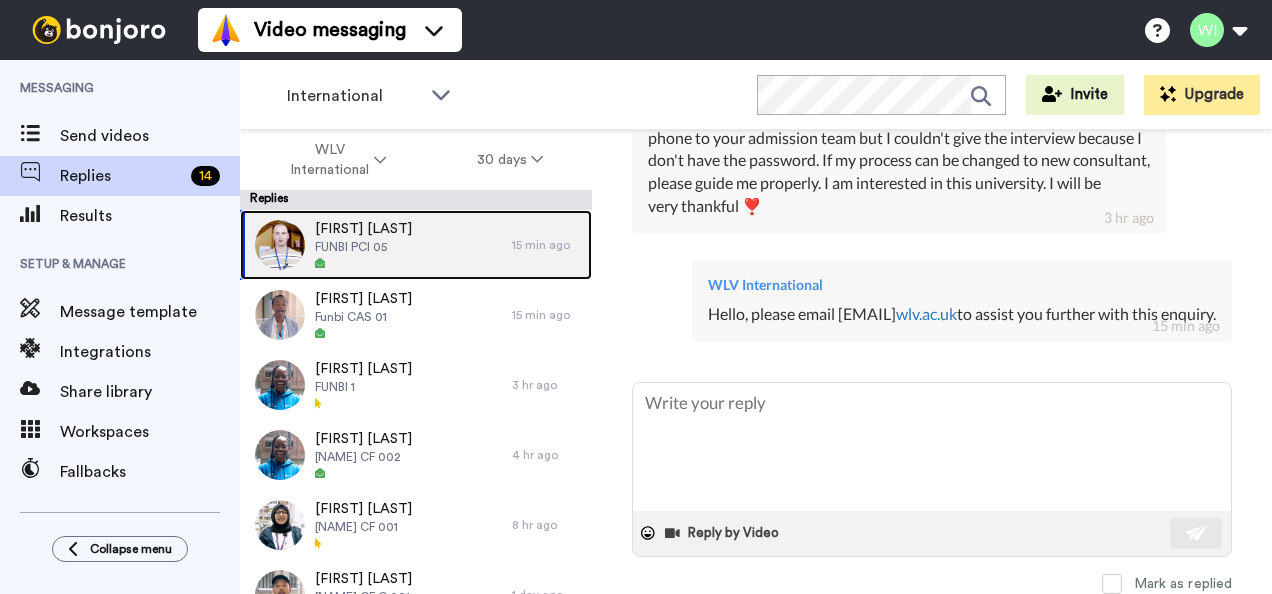 type on "x" 